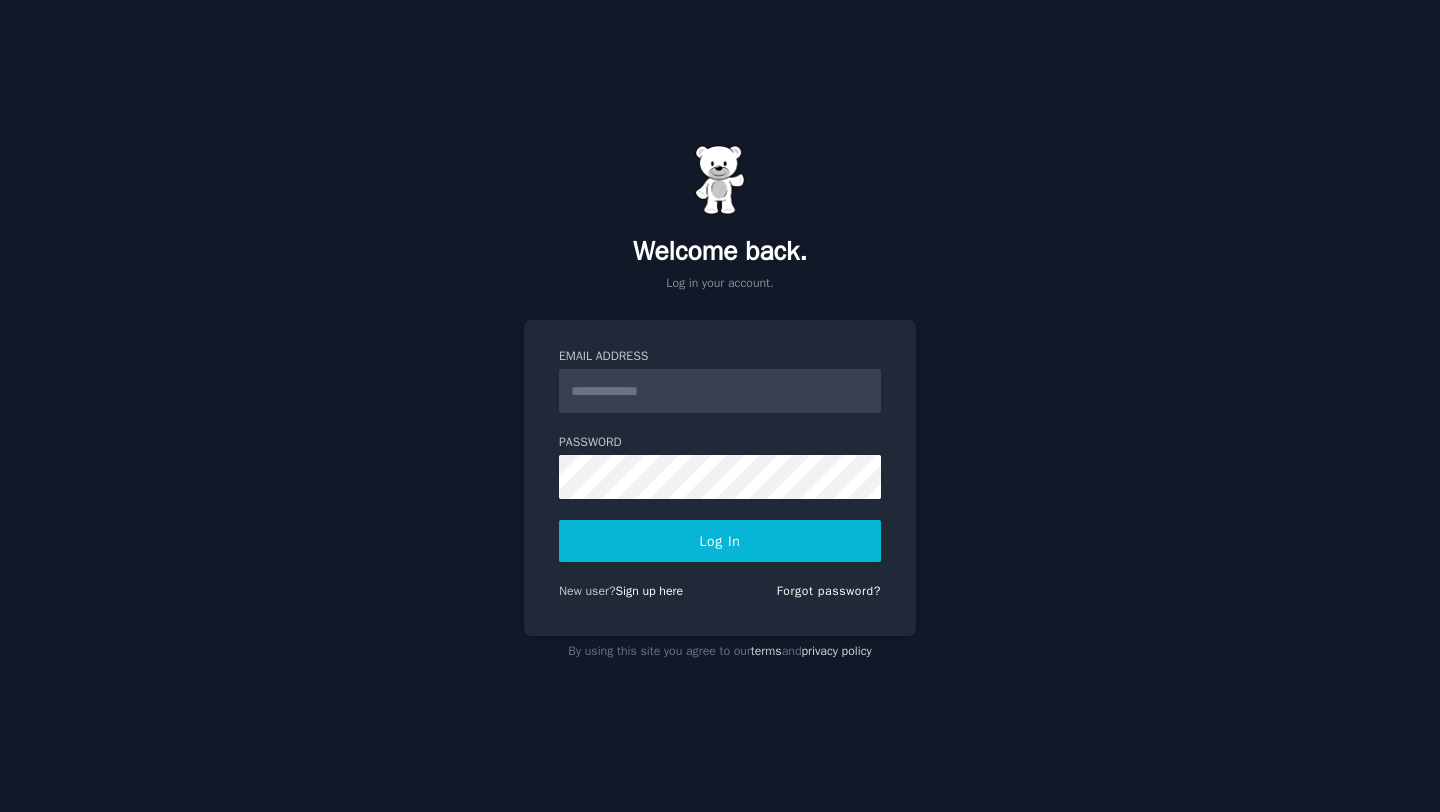 scroll, scrollTop: 0, scrollLeft: 0, axis: both 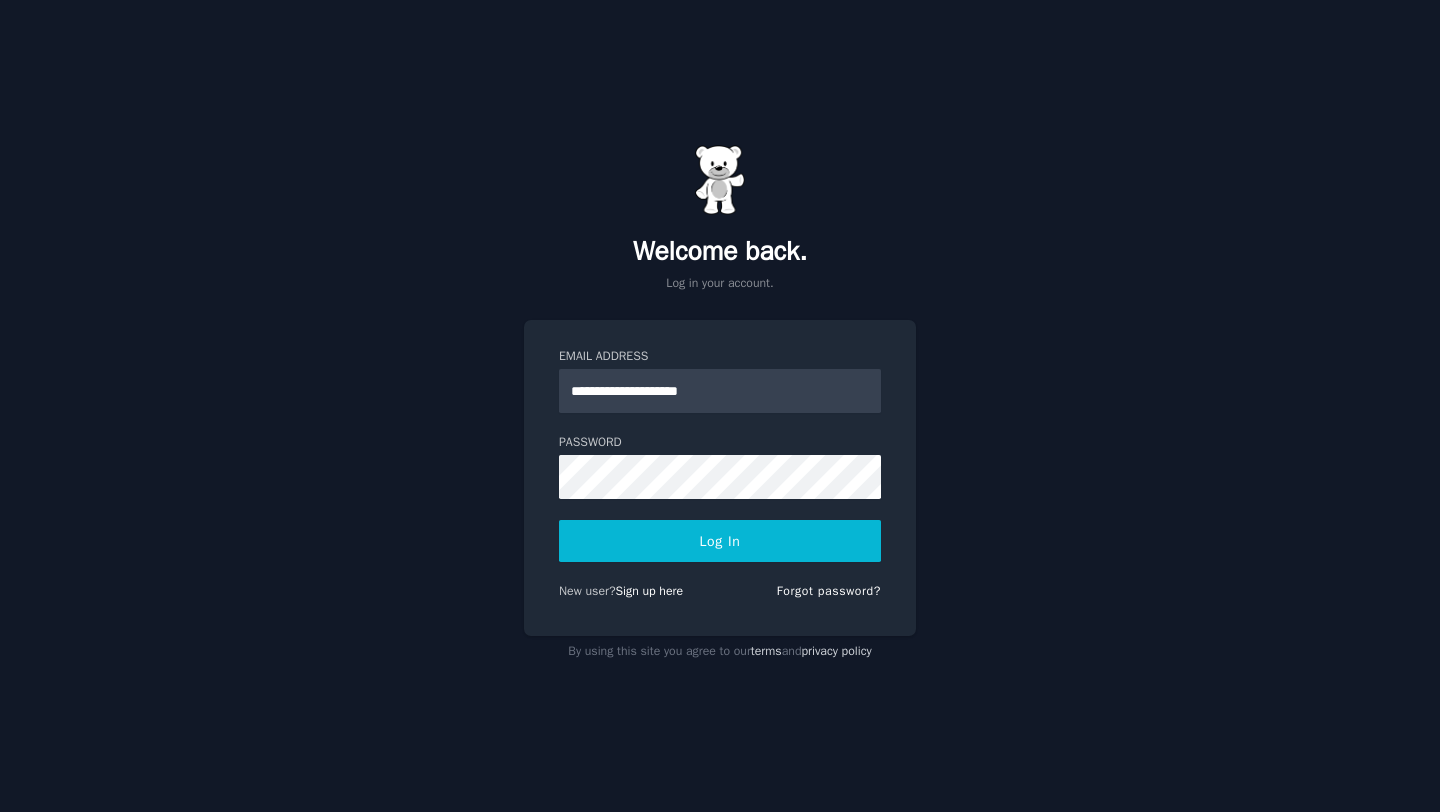 click on "Log In" at bounding box center (720, 541) 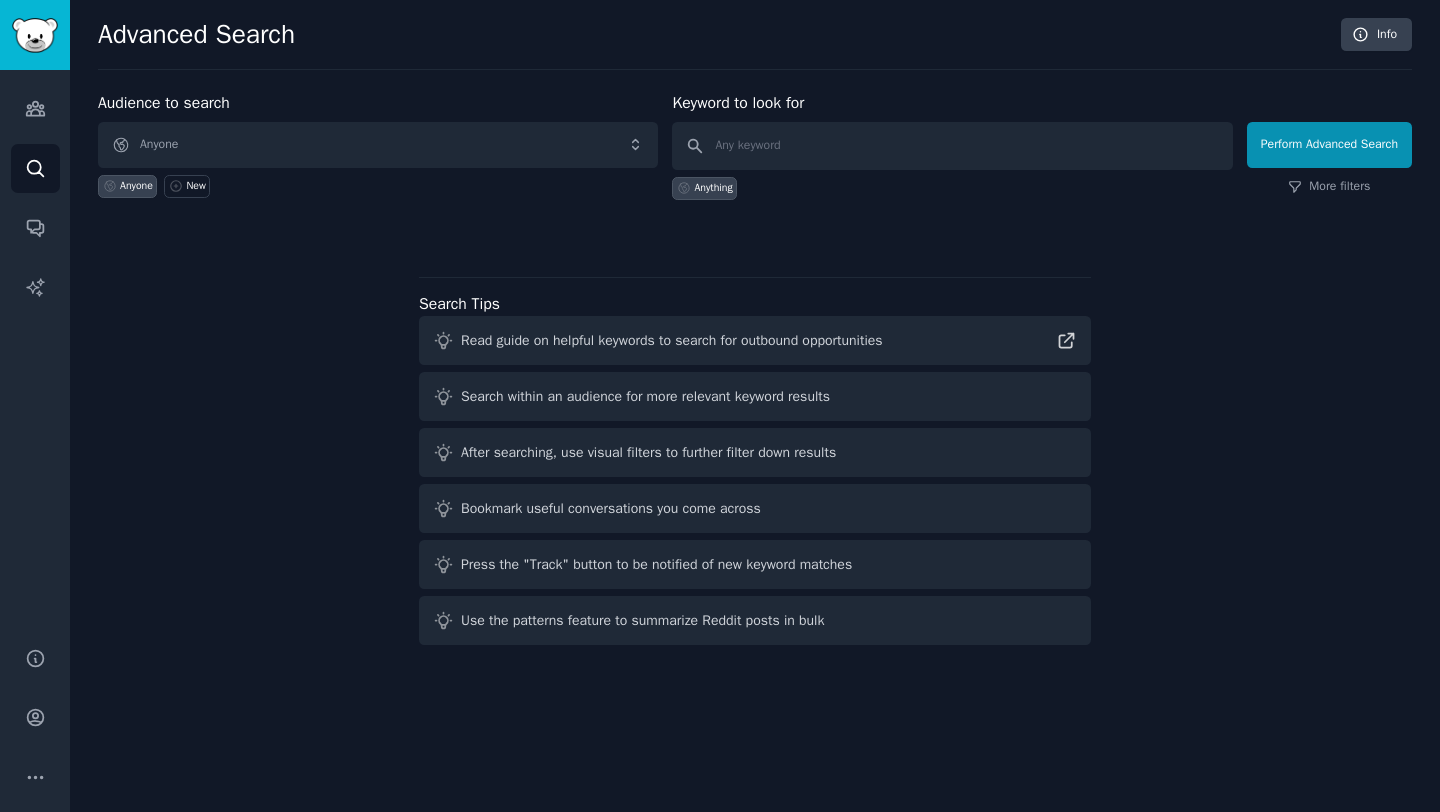 scroll, scrollTop: 0, scrollLeft: 0, axis: both 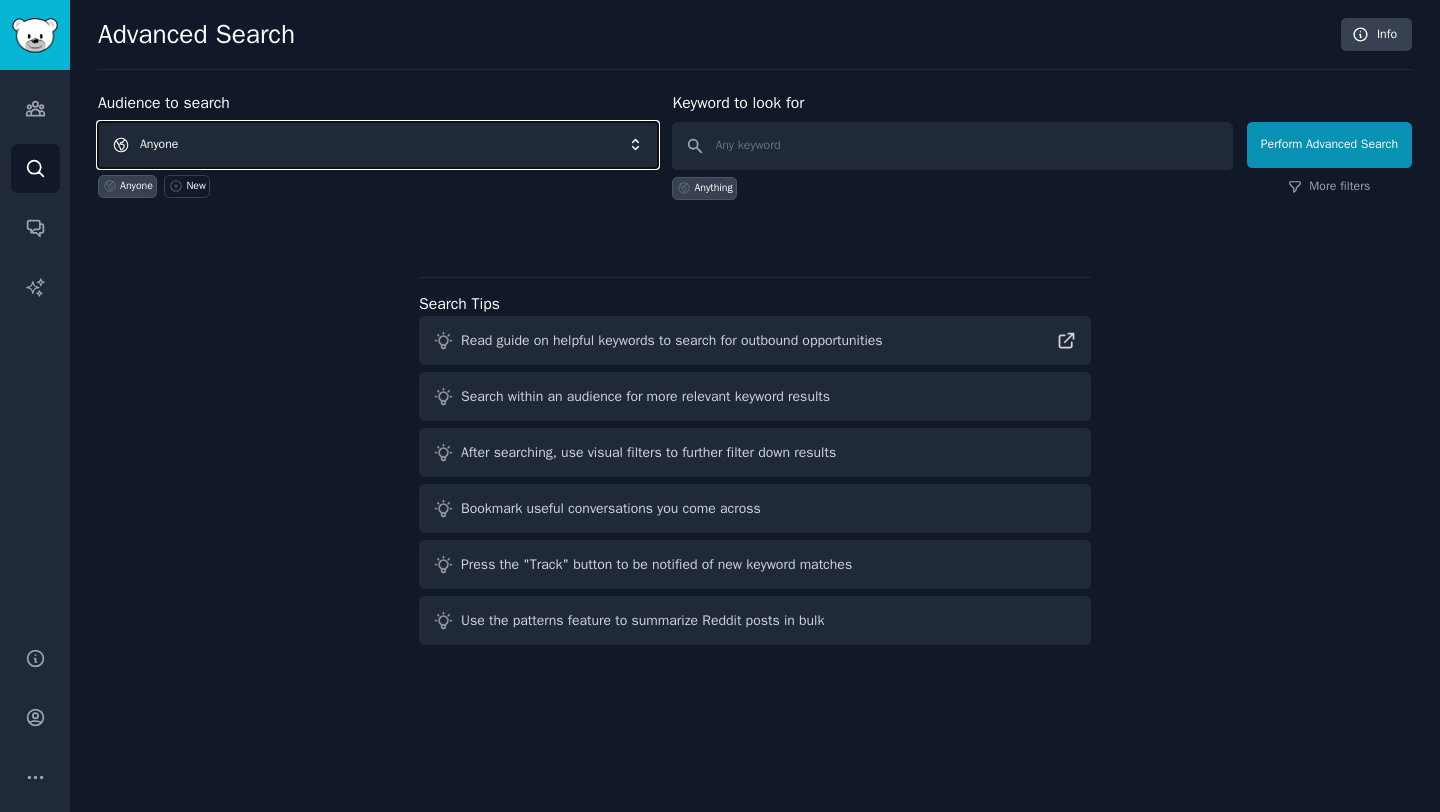click on "Anyone" at bounding box center (378, 145) 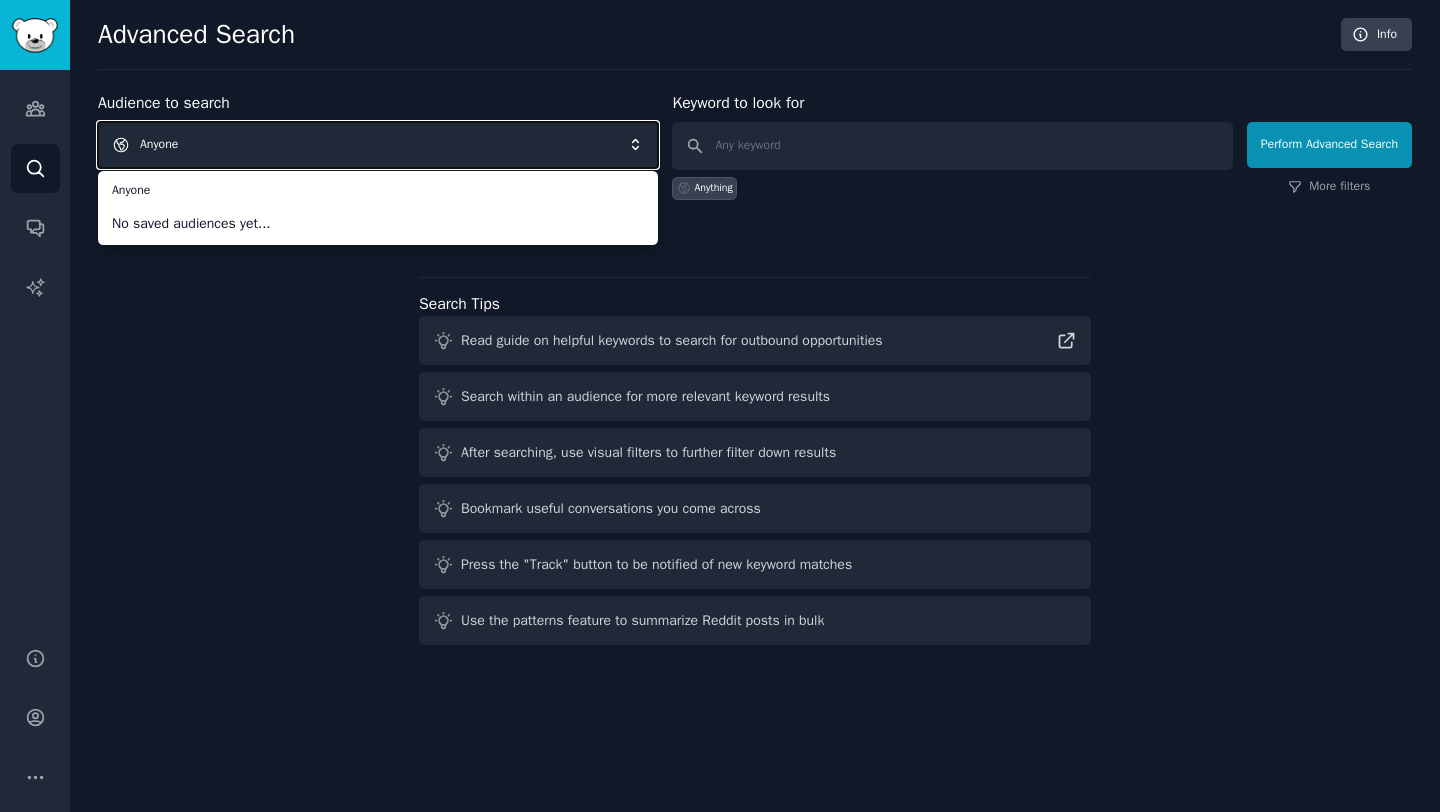 click on "Audience to search Anyone Anyone No saved audiences yet... Anyone New" at bounding box center [378, 145] 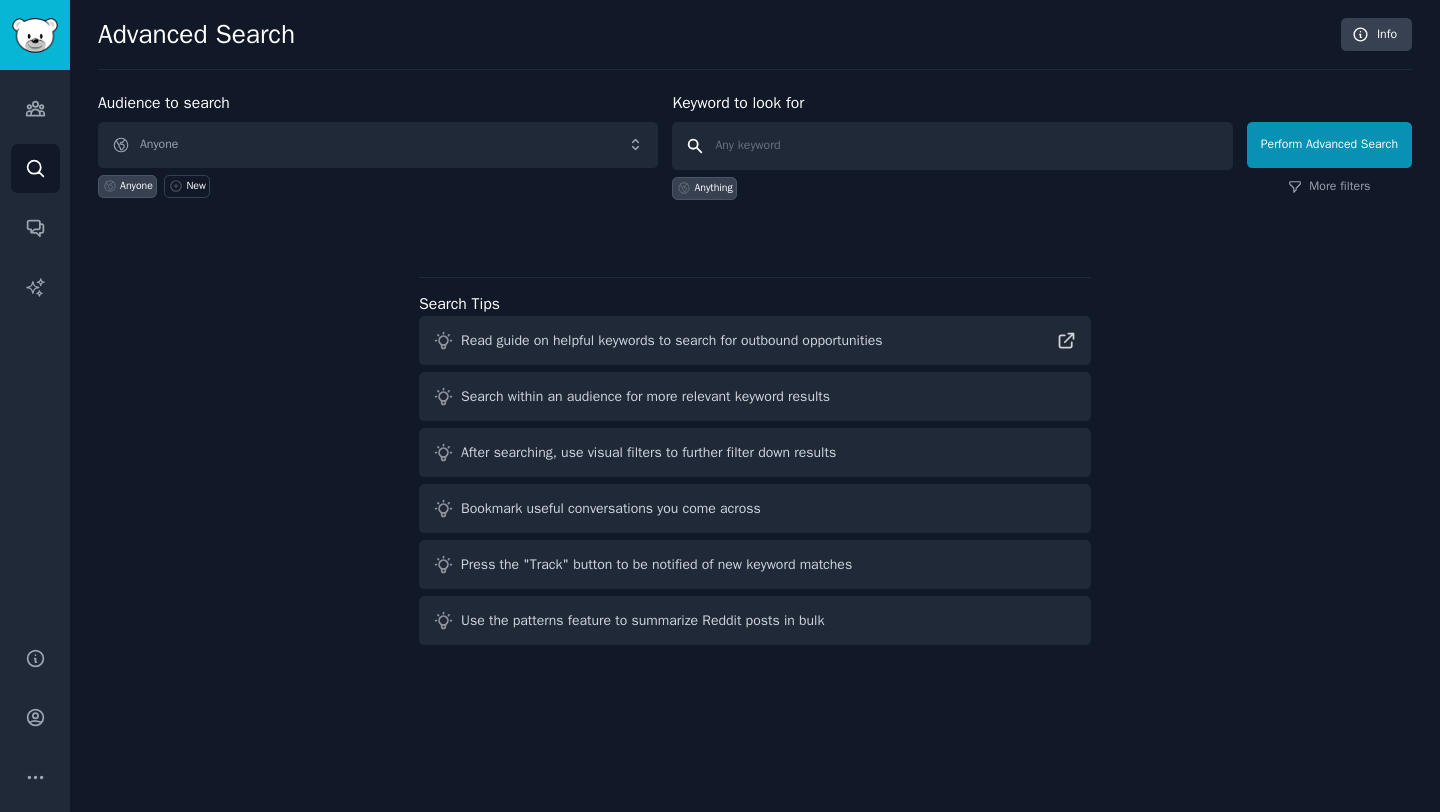 click at bounding box center [952, 146] 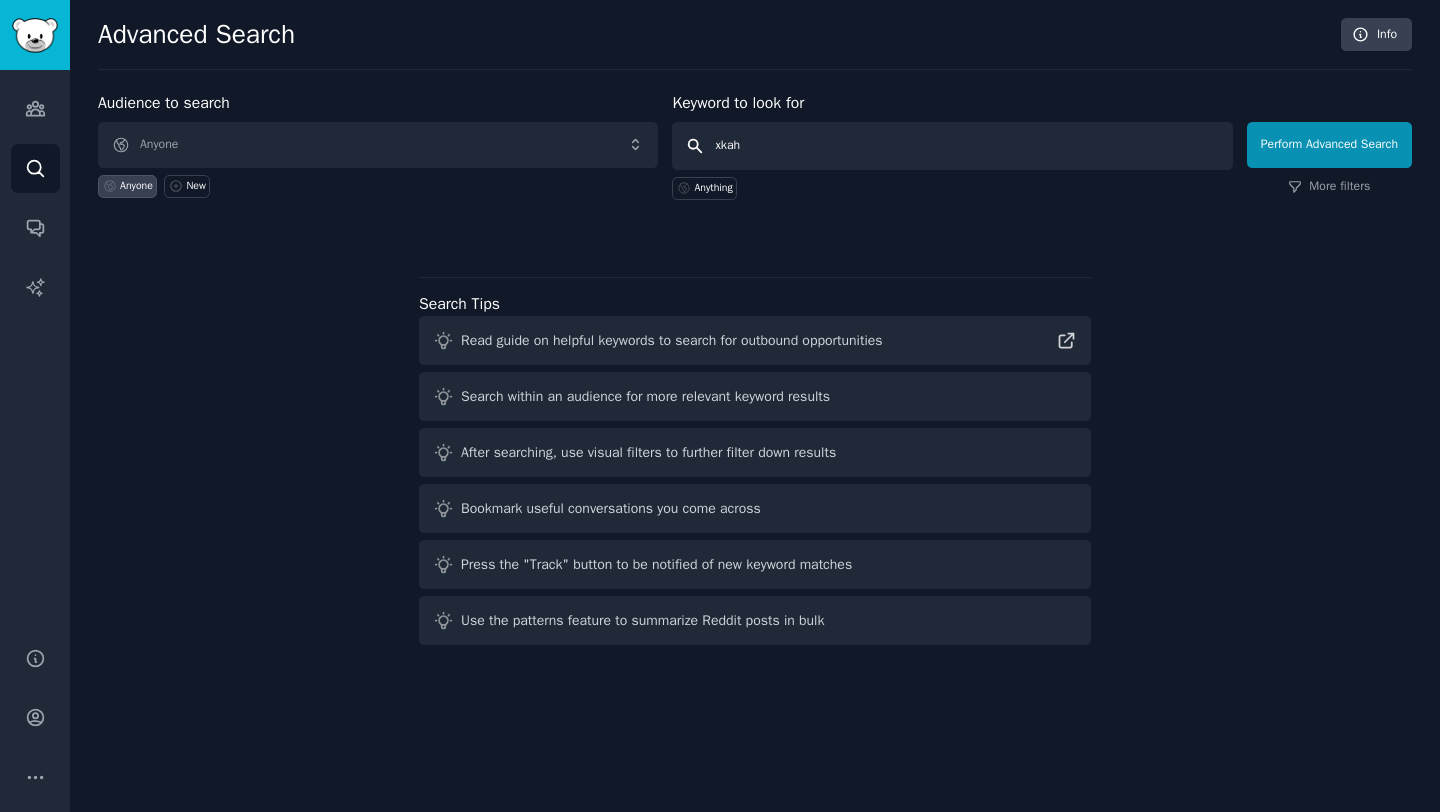 type on "xkah" 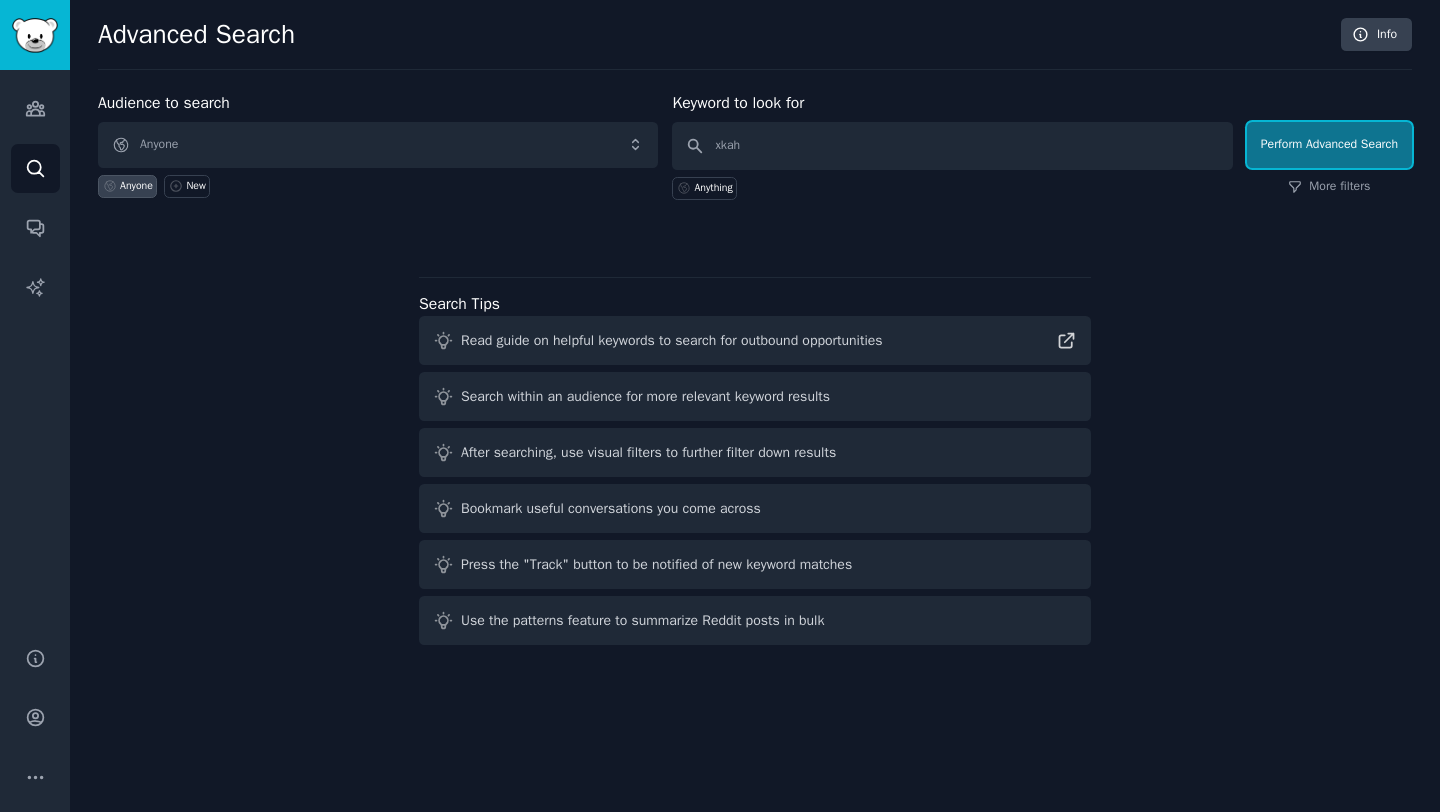 click on "Perform Advanced Search" at bounding box center (1329, 145) 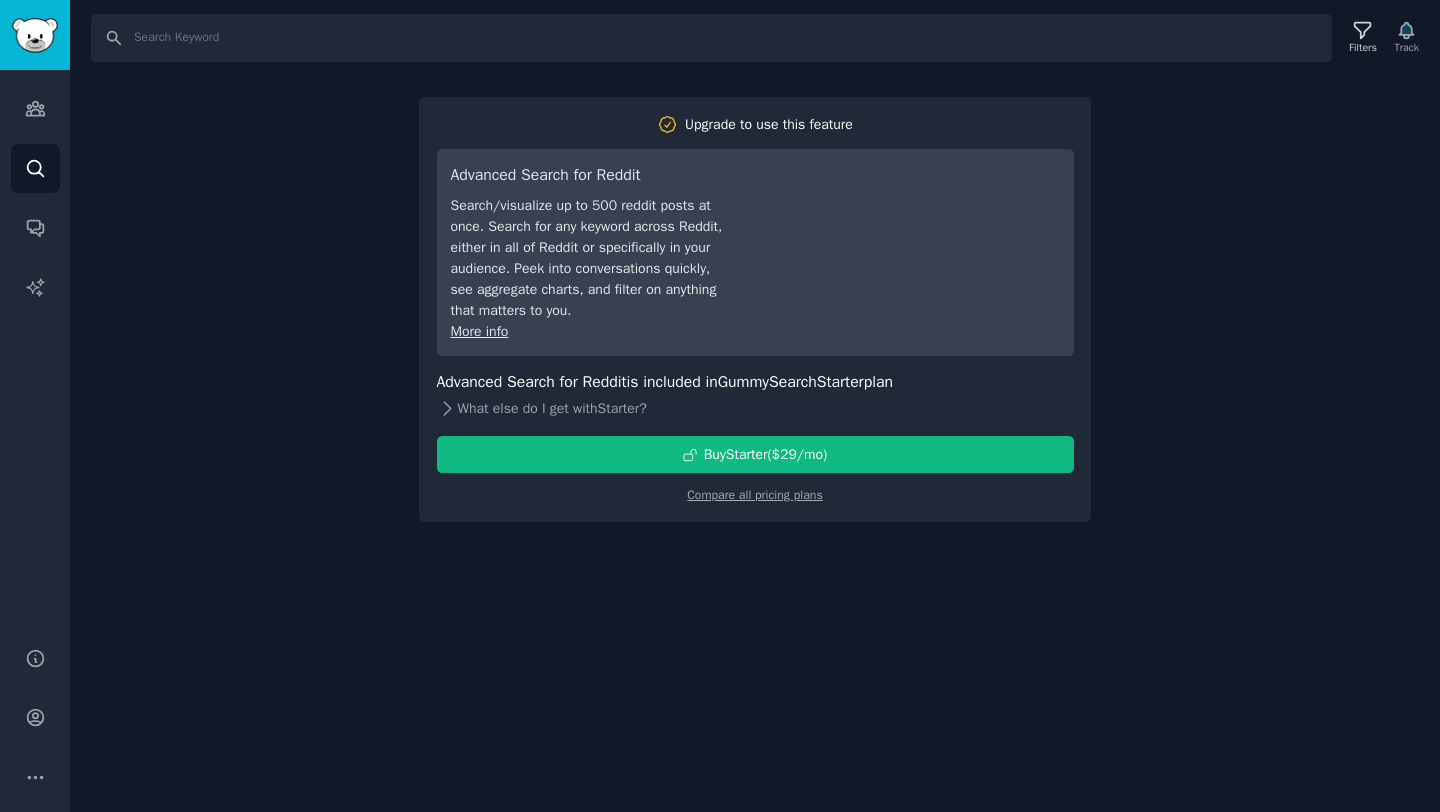 click on "What else do I get with  Starter ?" at bounding box center [755, 408] 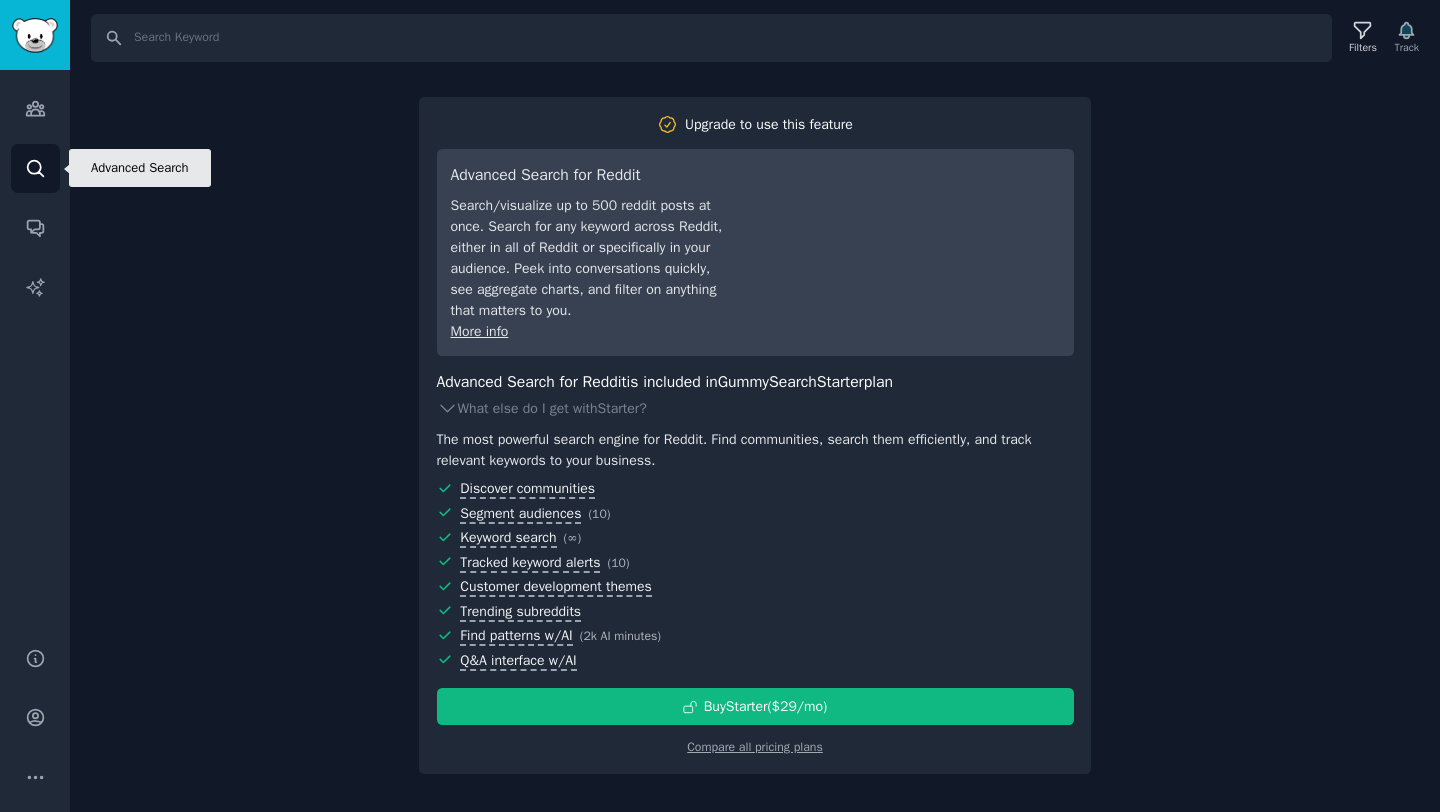 click 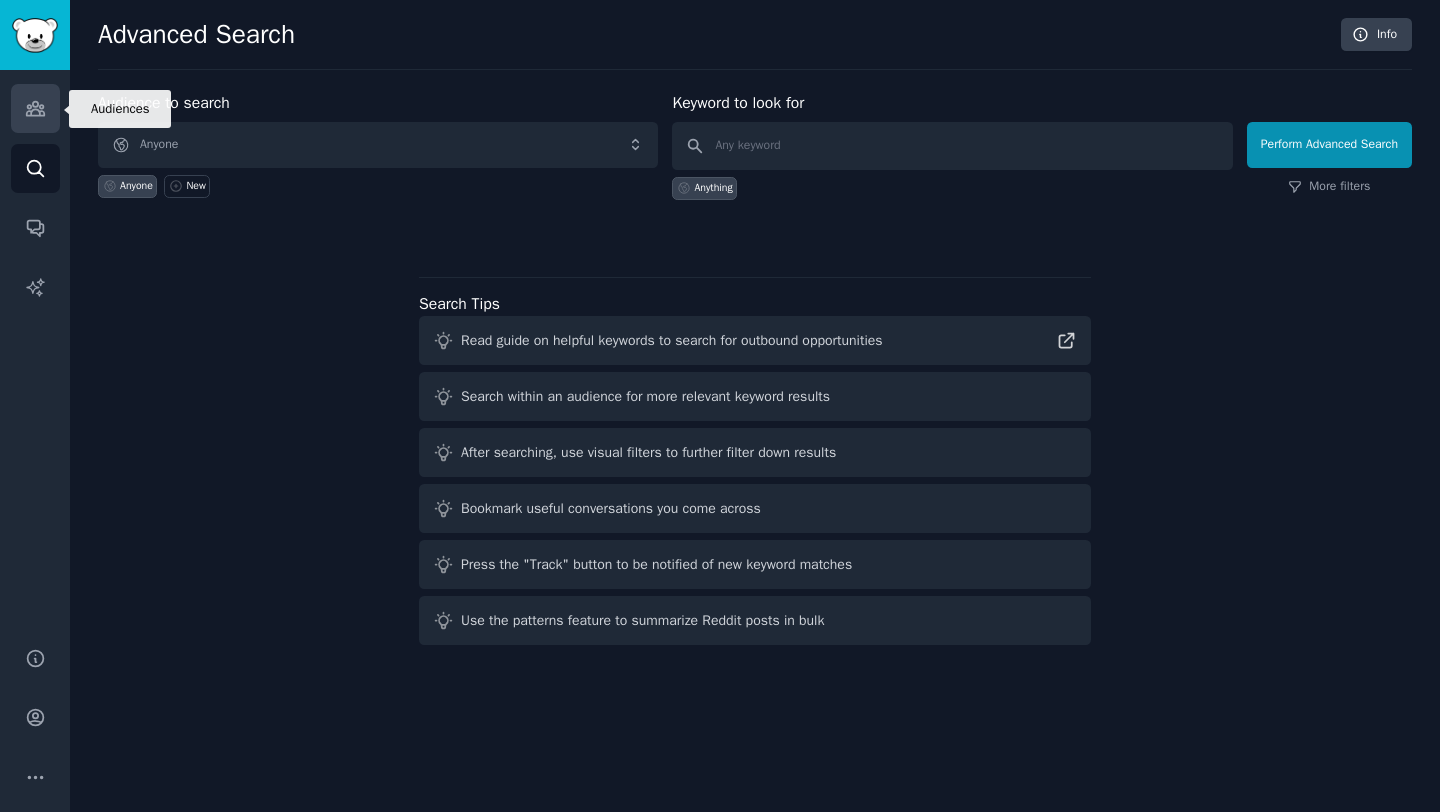 click on "Audiences" at bounding box center (35, 108) 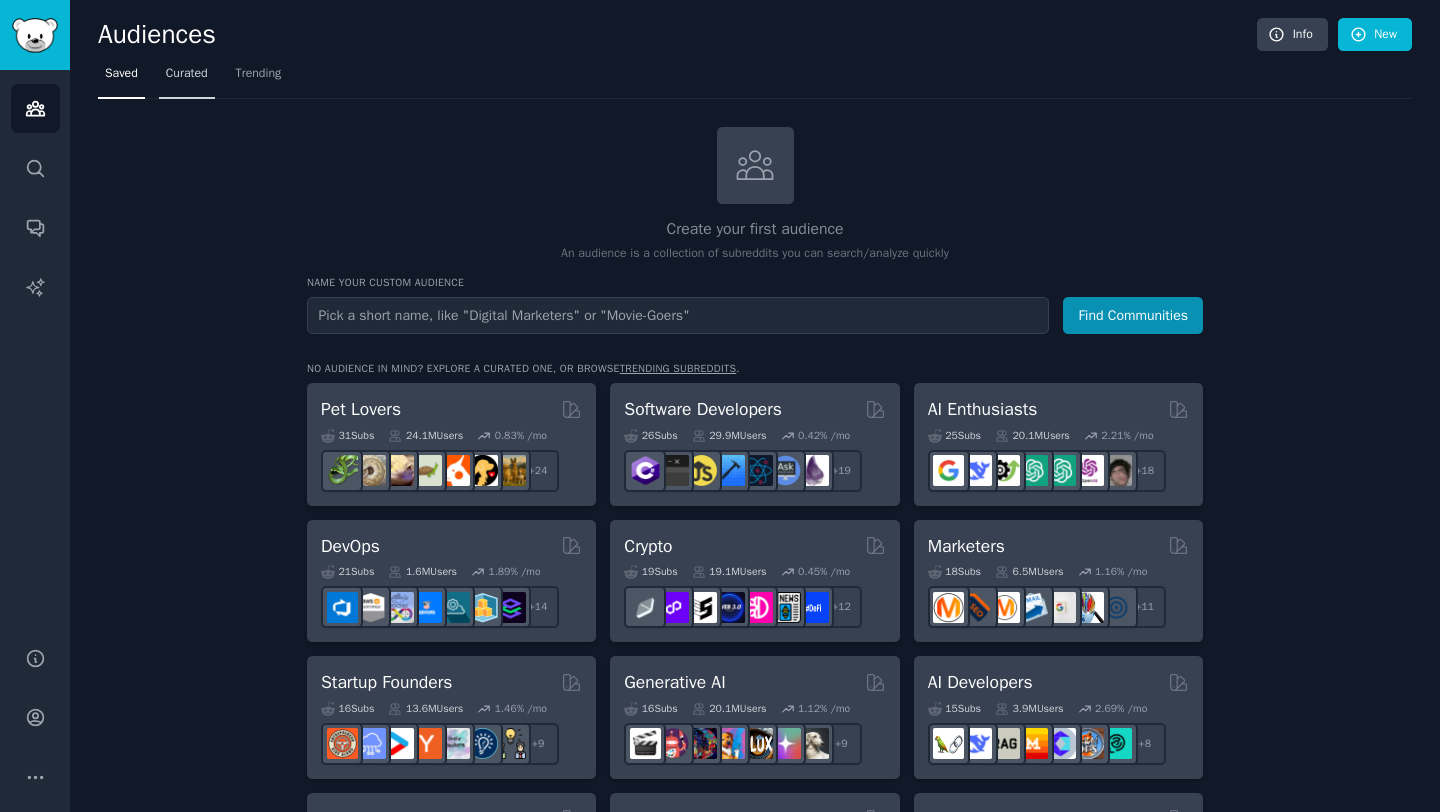 click on "Curated" at bounding box center (187, 74) 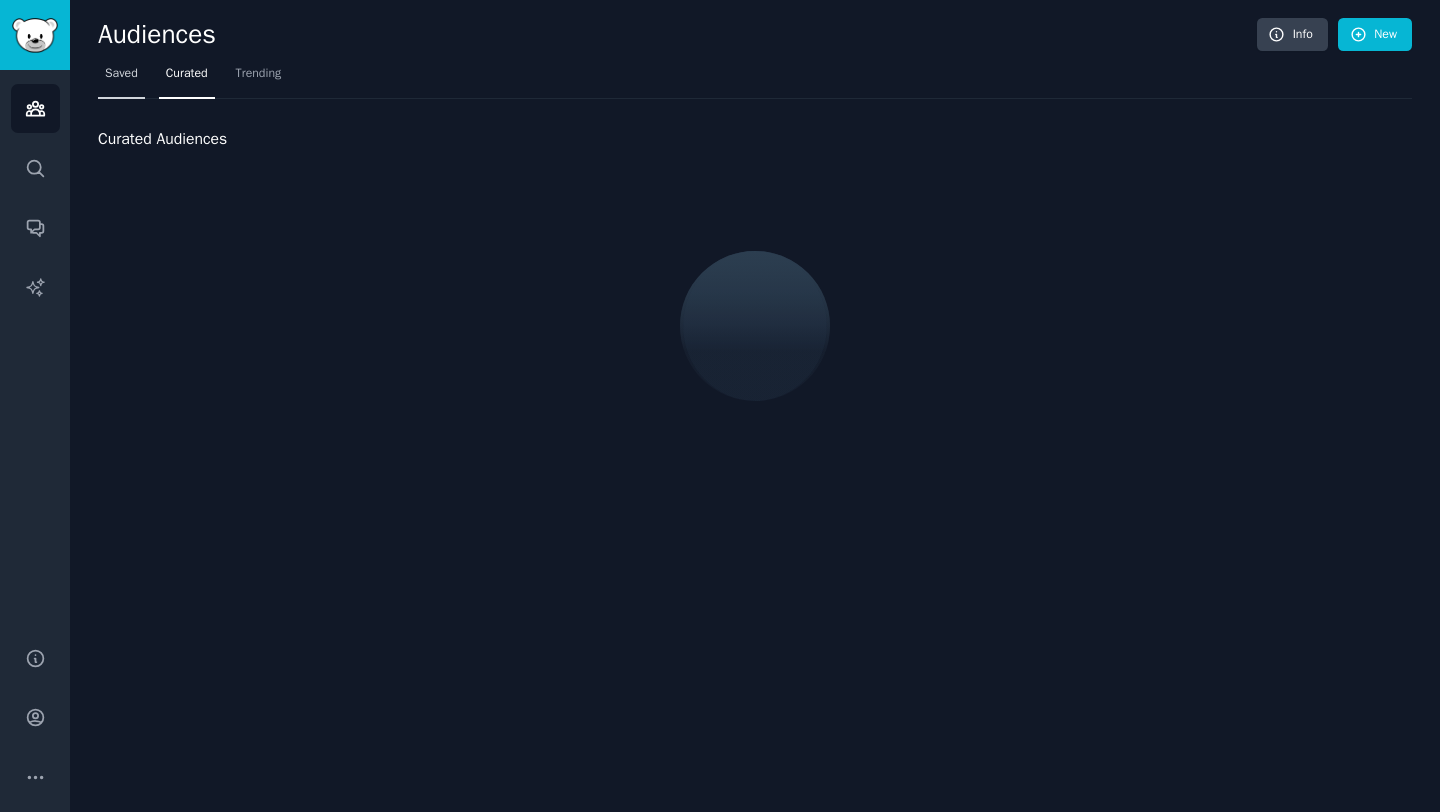click on "Saved" at bounding box center [121, 74] 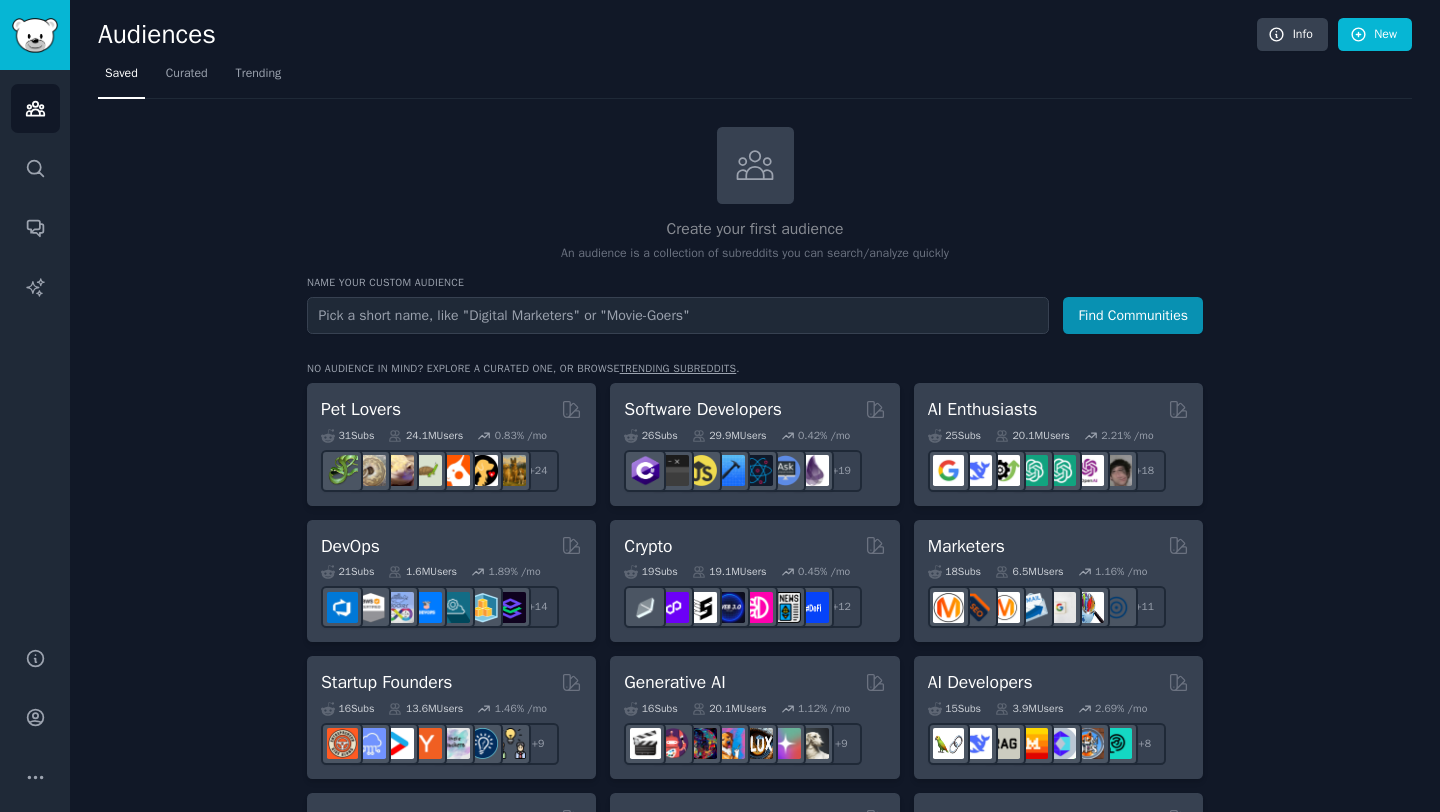 click at bounding box center (678, 315) 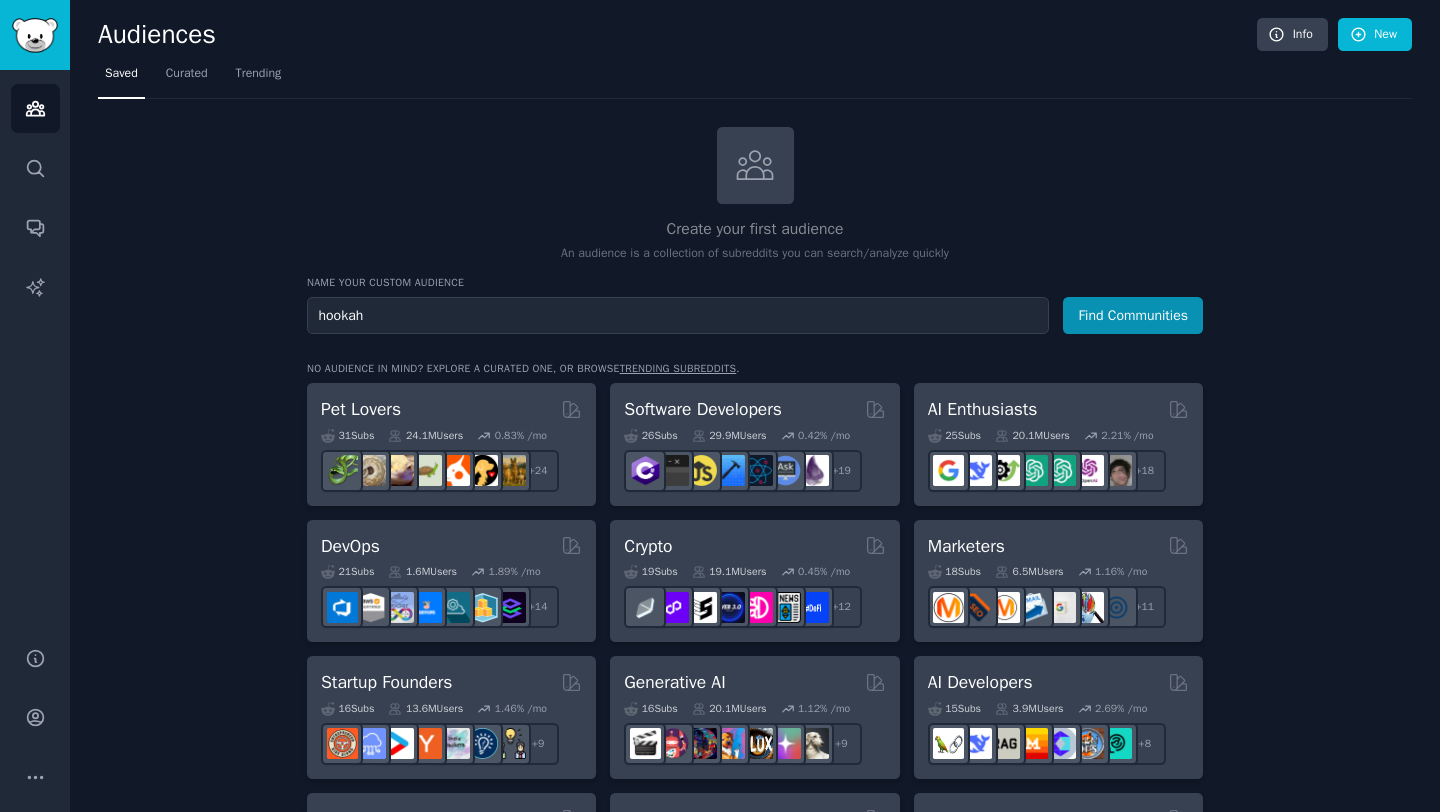 type on "hookah" 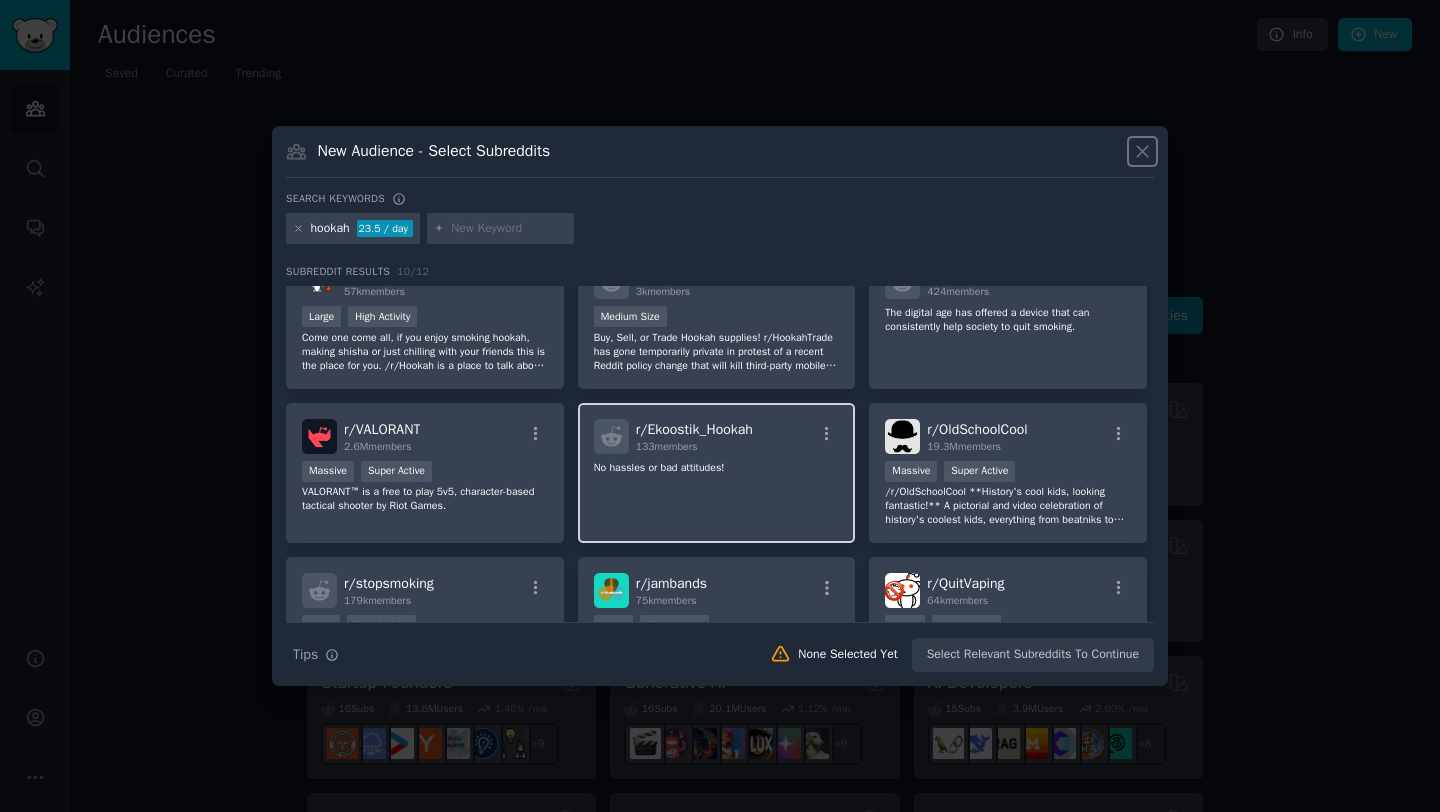 scroll, scrollTop: 0, scrollLeft: 0, axis: both 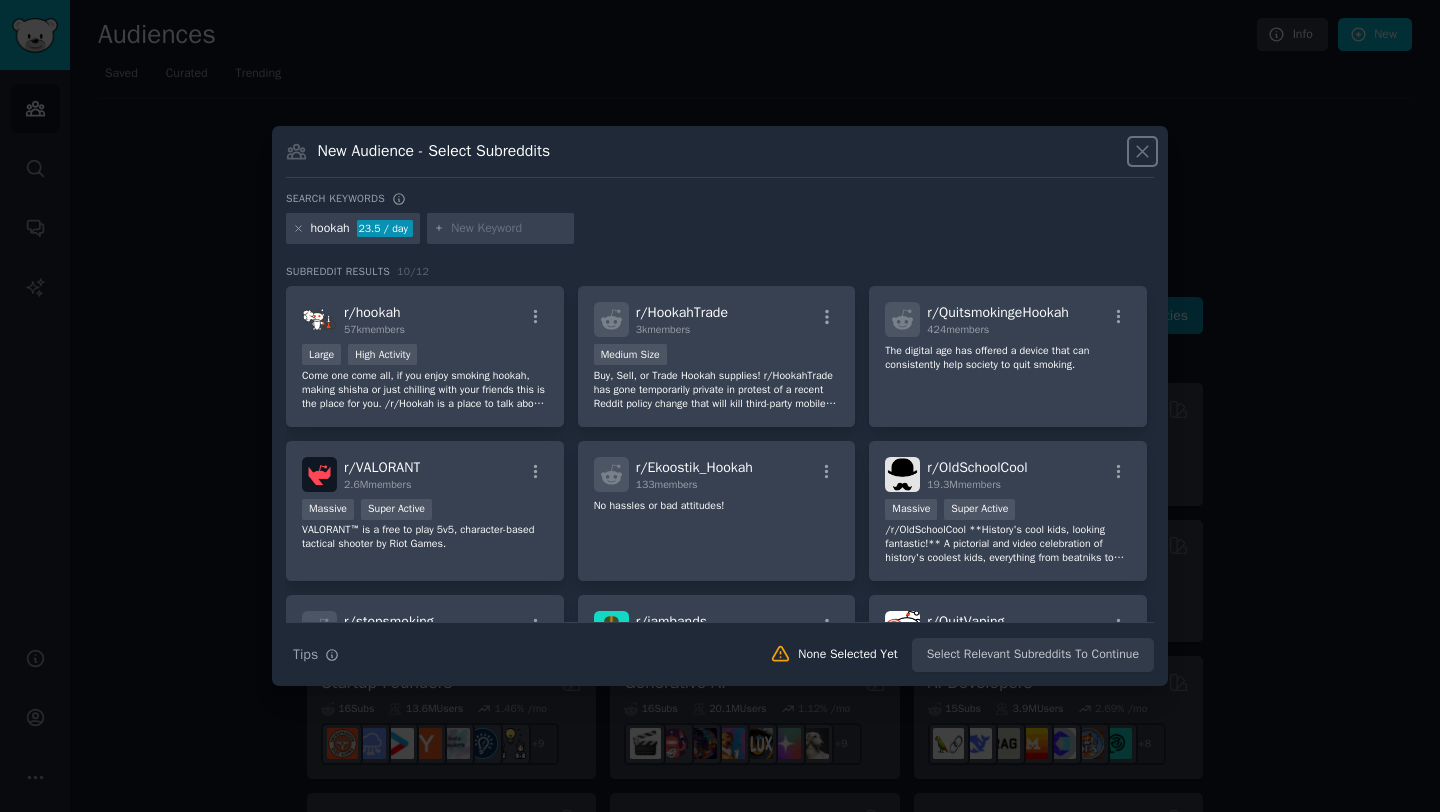 type 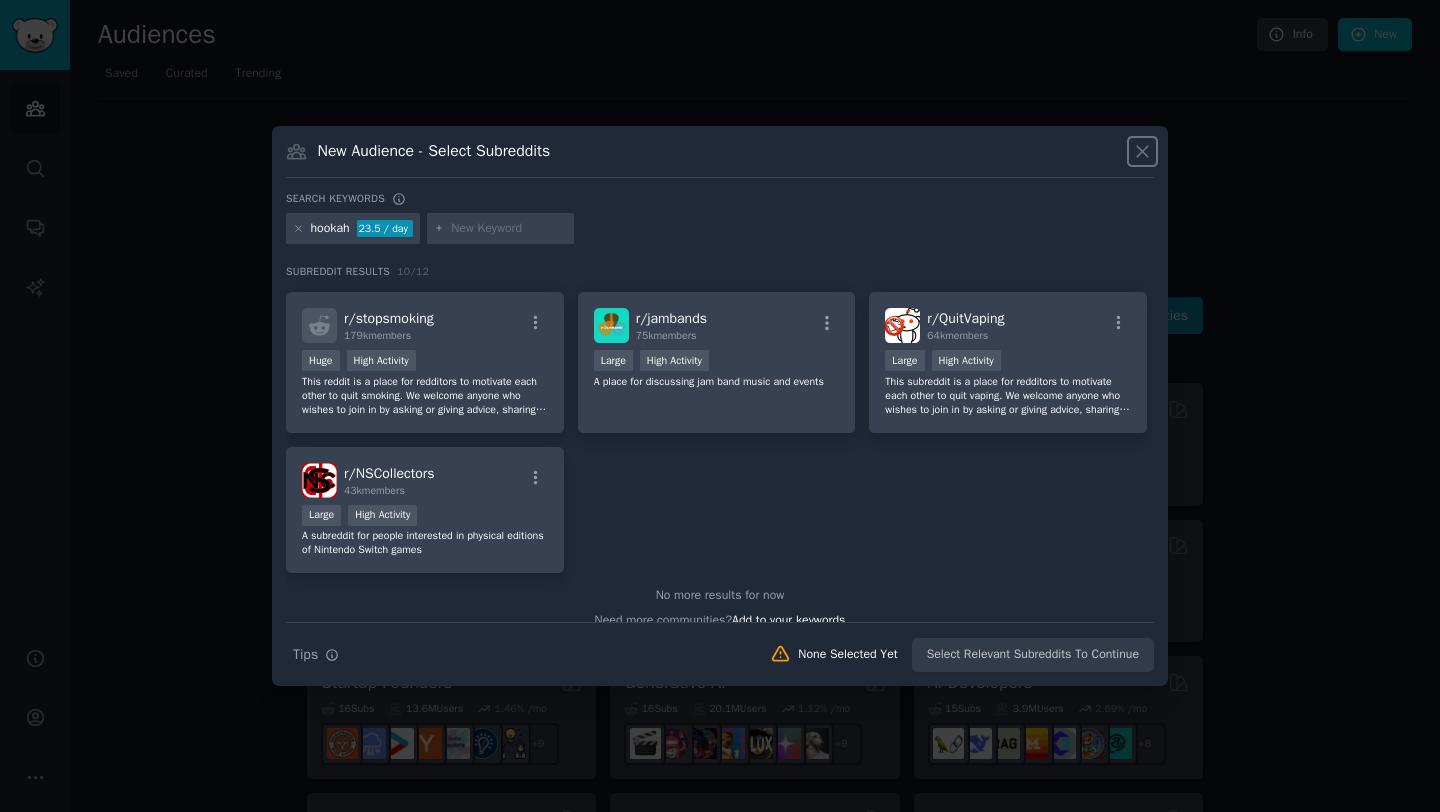 scroll, scrollTop: 307, scrollLeft: 0, axis: vertical 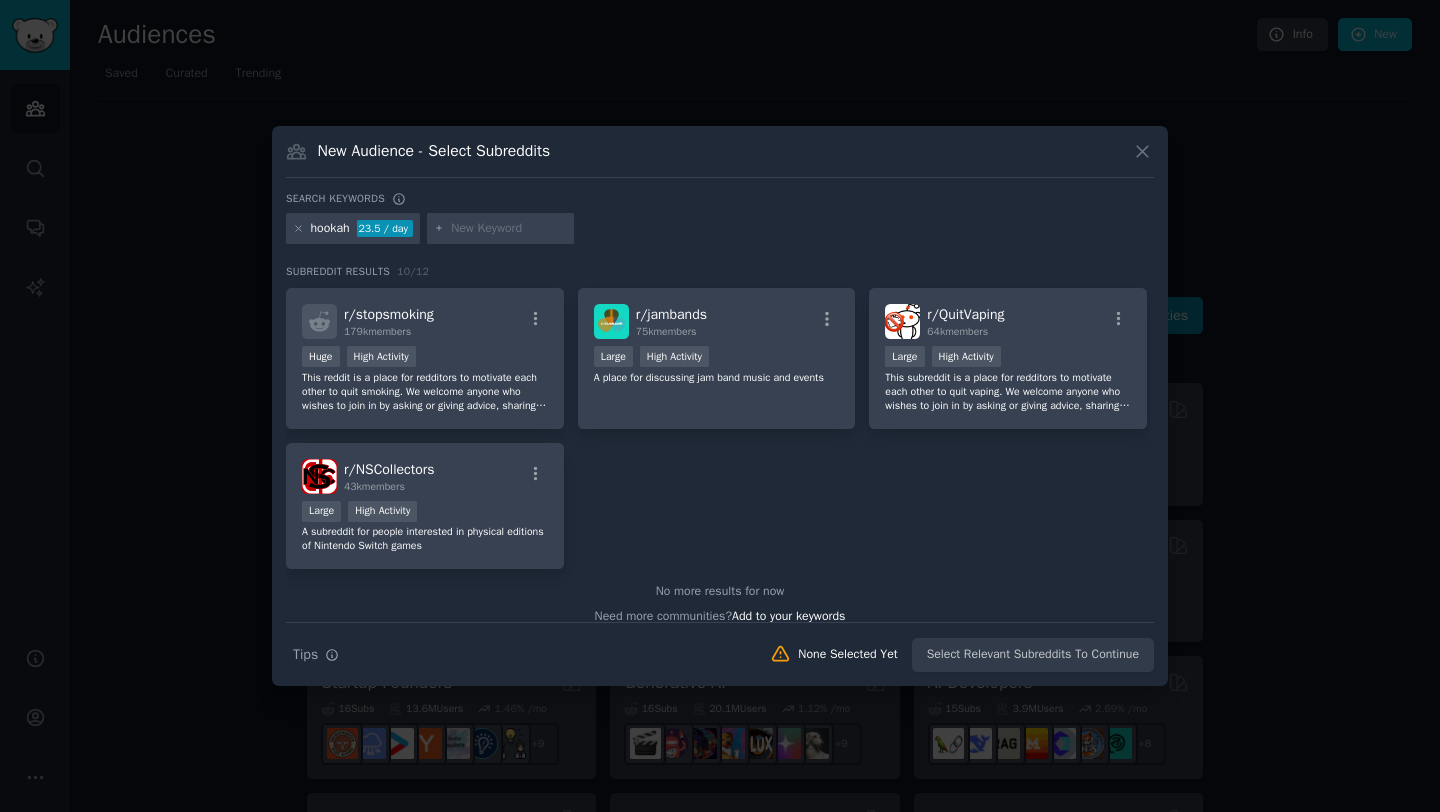 click on "r/ hookah 57k  members Large High Activity Come one come all, if you enjoy smoking hookah, making shisha or just chilling with your friends this is the place for you. /r/Hookah is a place to talk about all things related to hookah and hookah accessories. From coals, shisha, bowls, pipes, bases, stems, grommets, hoses, ash catchers, foil, screens, covers, gauges, filters & smoke. r/ HookahTrade 3k  members Medium Size Buy, Sell, or Trade Hookah supplies!
r/HookahTrade has gone temporarily private in protest of a recent Reddit policy change that will kill third-party mobile apps due to excessive API pricing, and because of Reddit's recent poor management and decisions. r/ QuitsmokingeHookah 424  members The digital age has offered a device that can consistently help society to quit smoking. r/ VALORANT 2.6M  members Massive Super Active VALORANT™ is a free to play 5v5, character-based tactical shooter by Riot Games. r/ Ekoostik_Hookah 133  members No hassles or bad attitudes! r/ OldSchoolCool 19.3M  members" at bounding box center (720, 274) 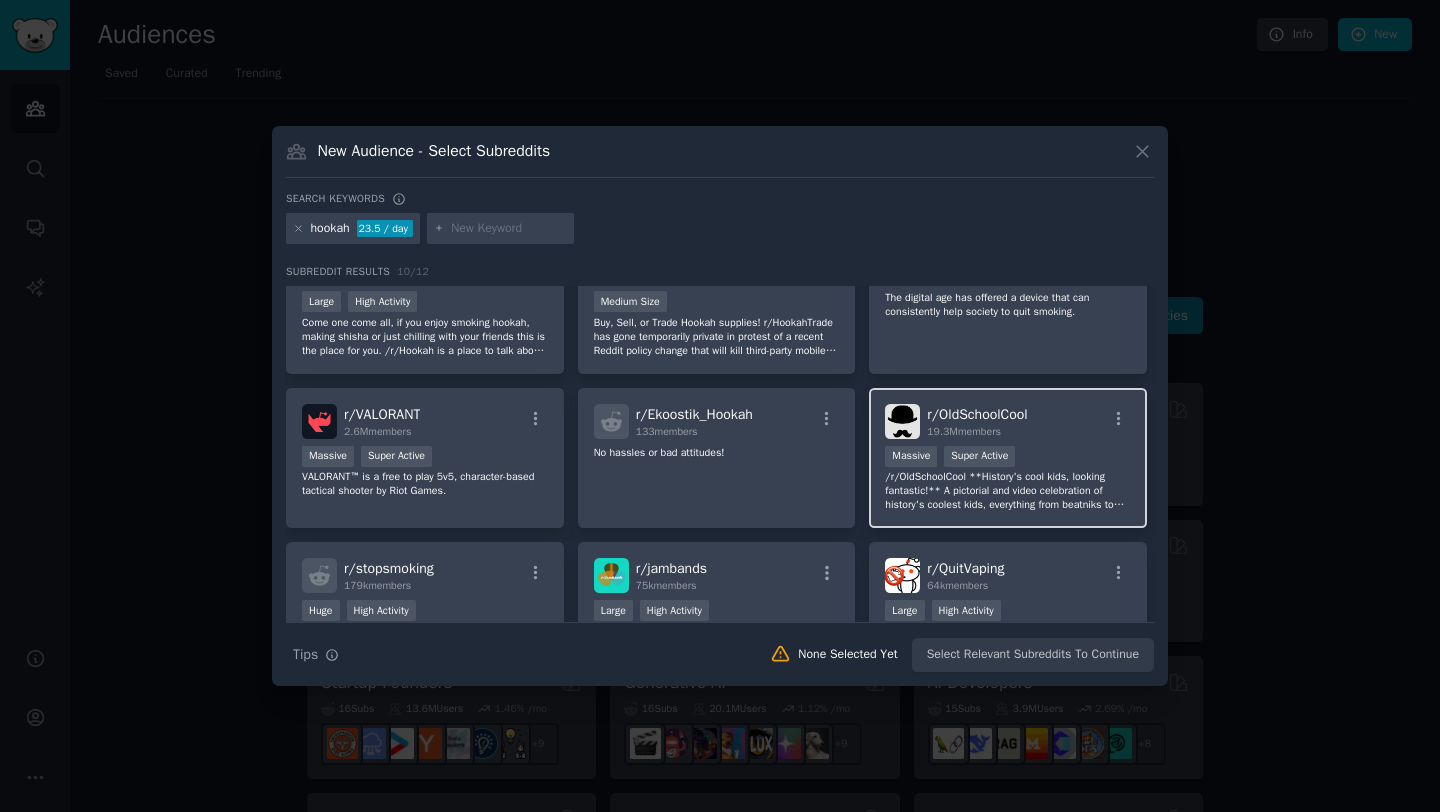 scroll, scrollTop: 110, scrollLeft: 0, axis: vertical 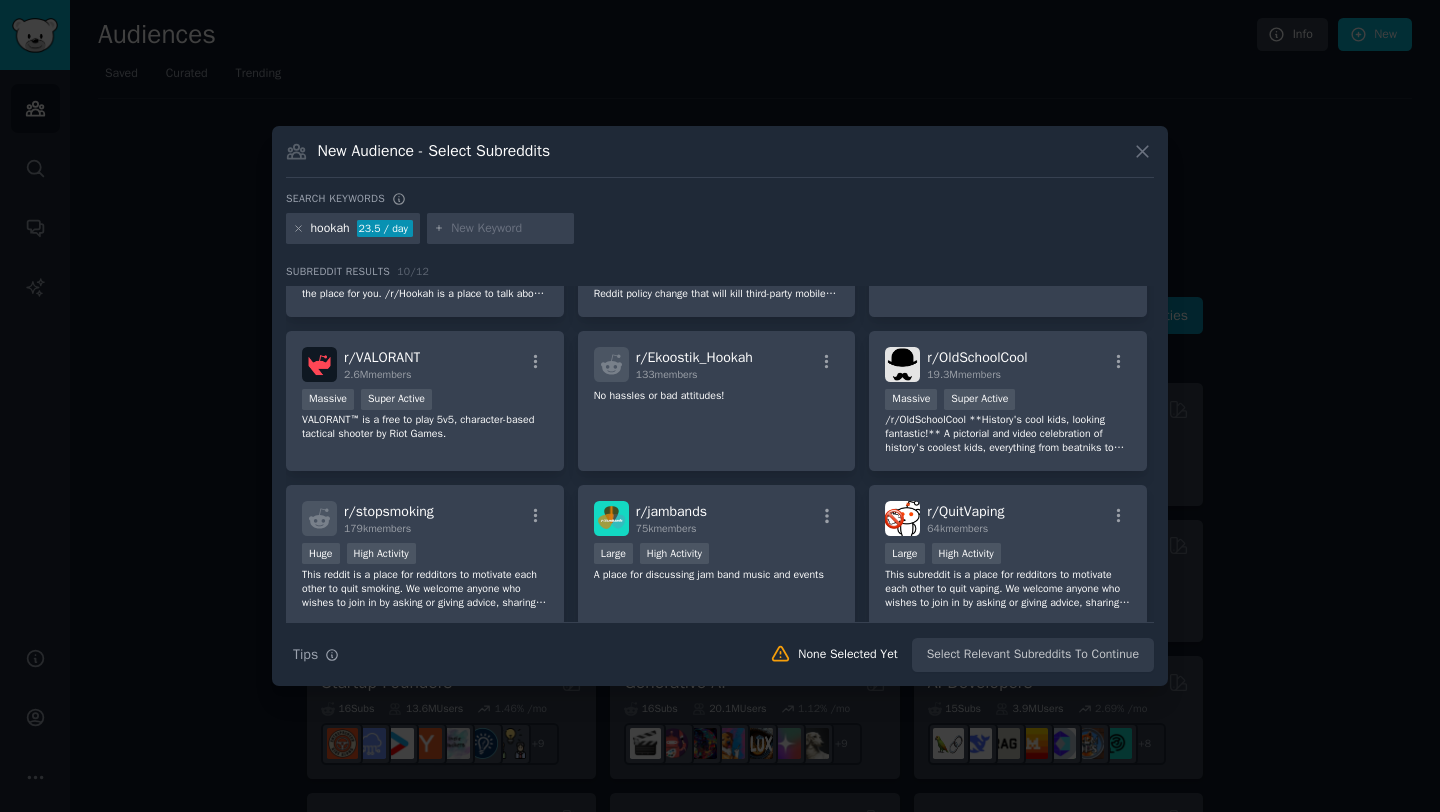 click at bounding box center (509, 229) 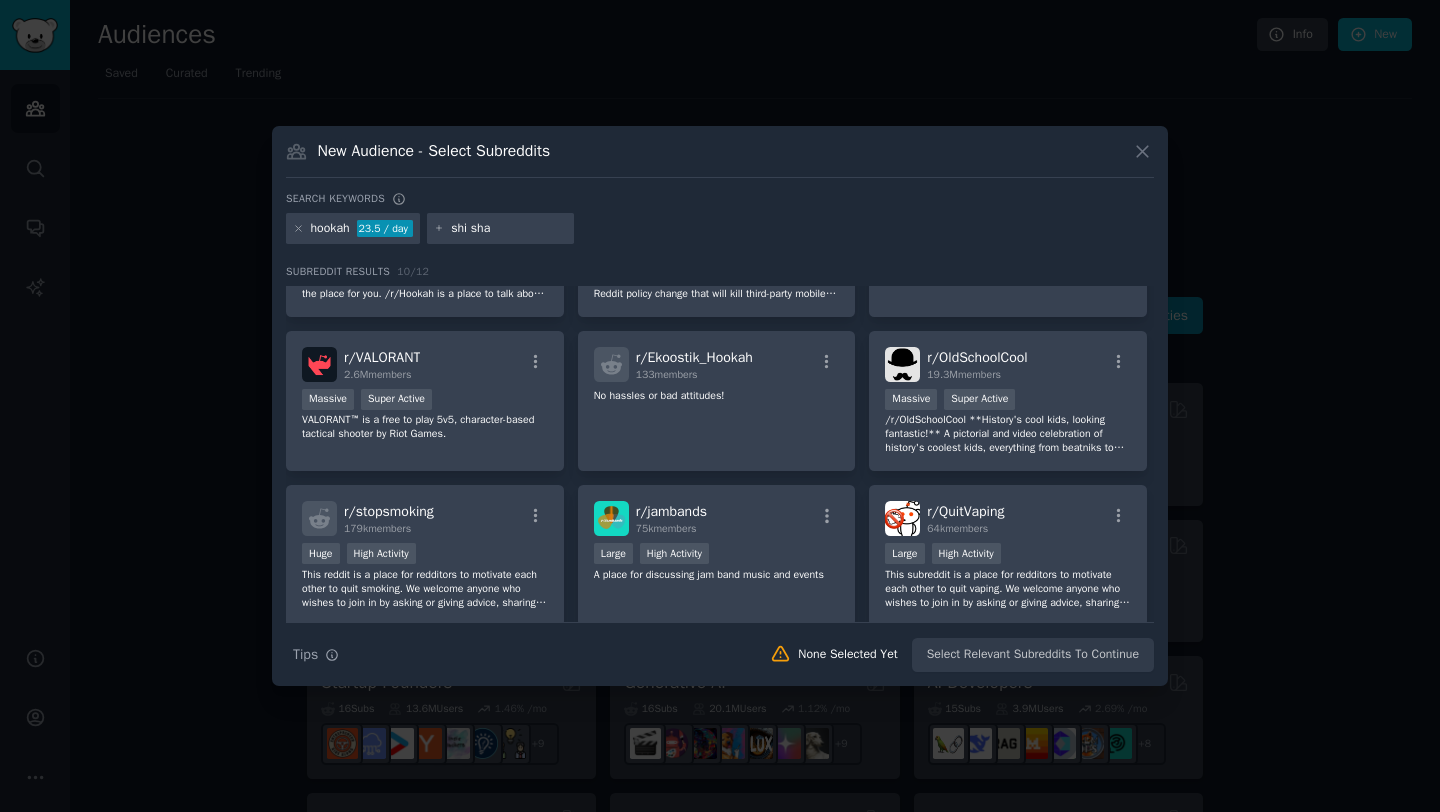type on "shisha" 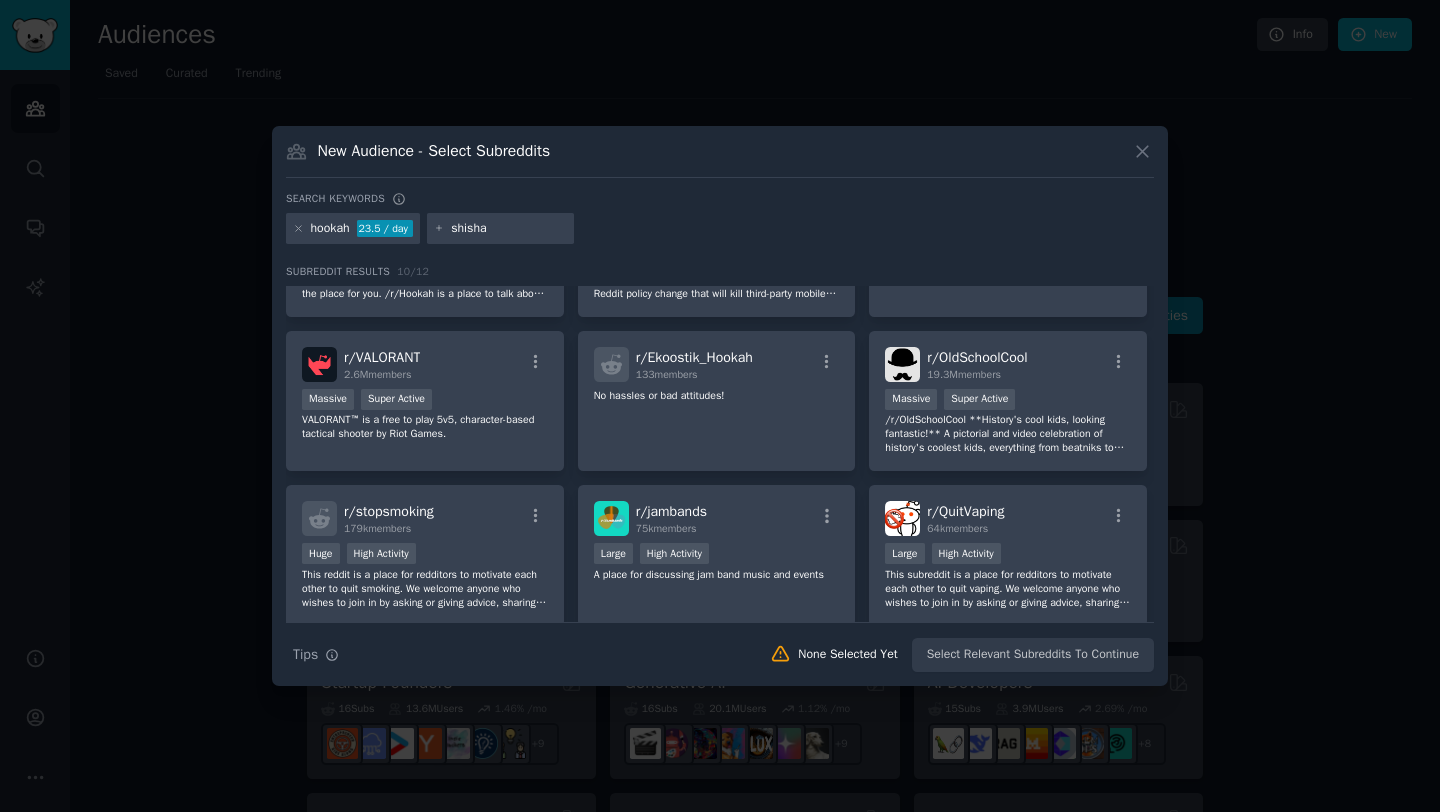 scroll, scrollTop: 0, scrollLeft: 0, axis: both 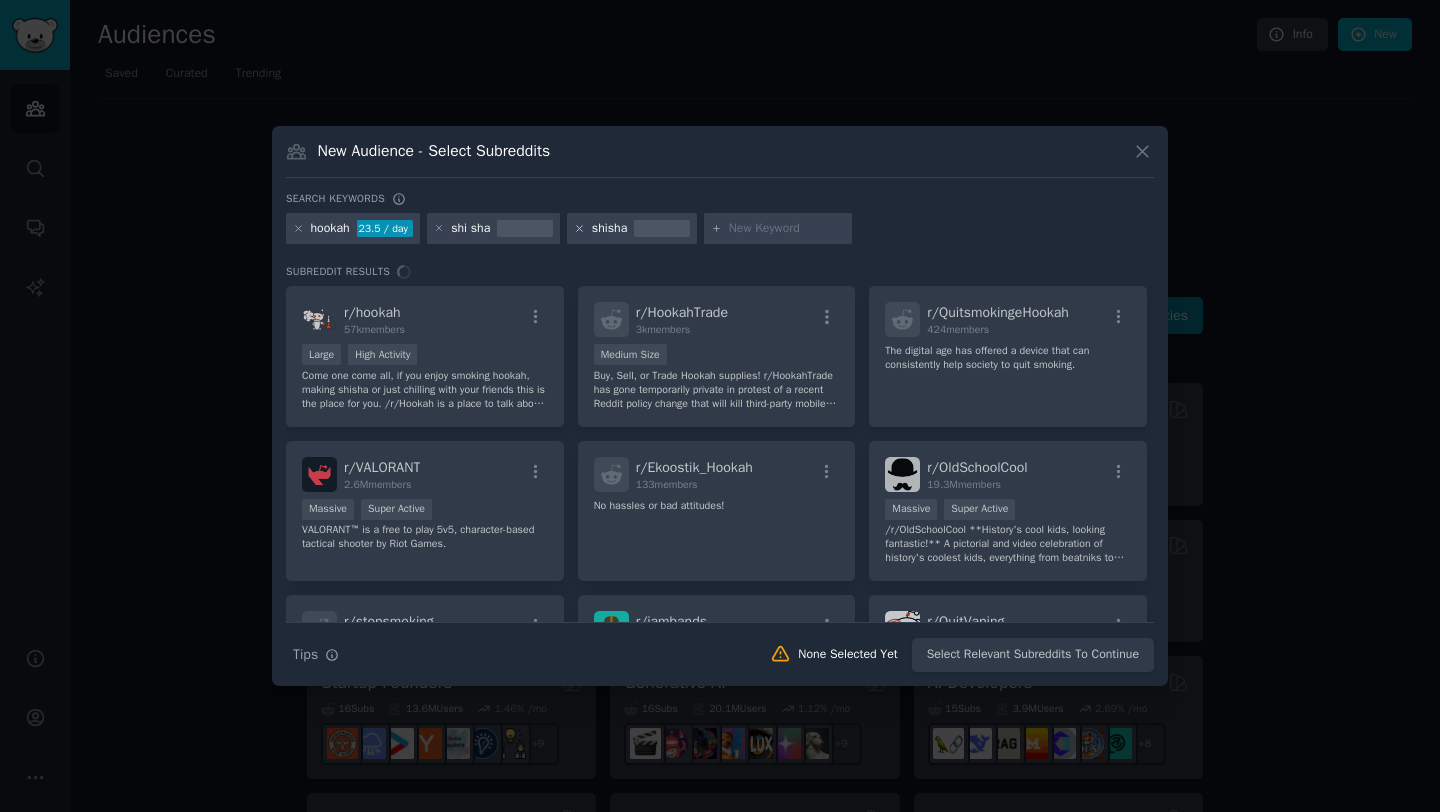 click 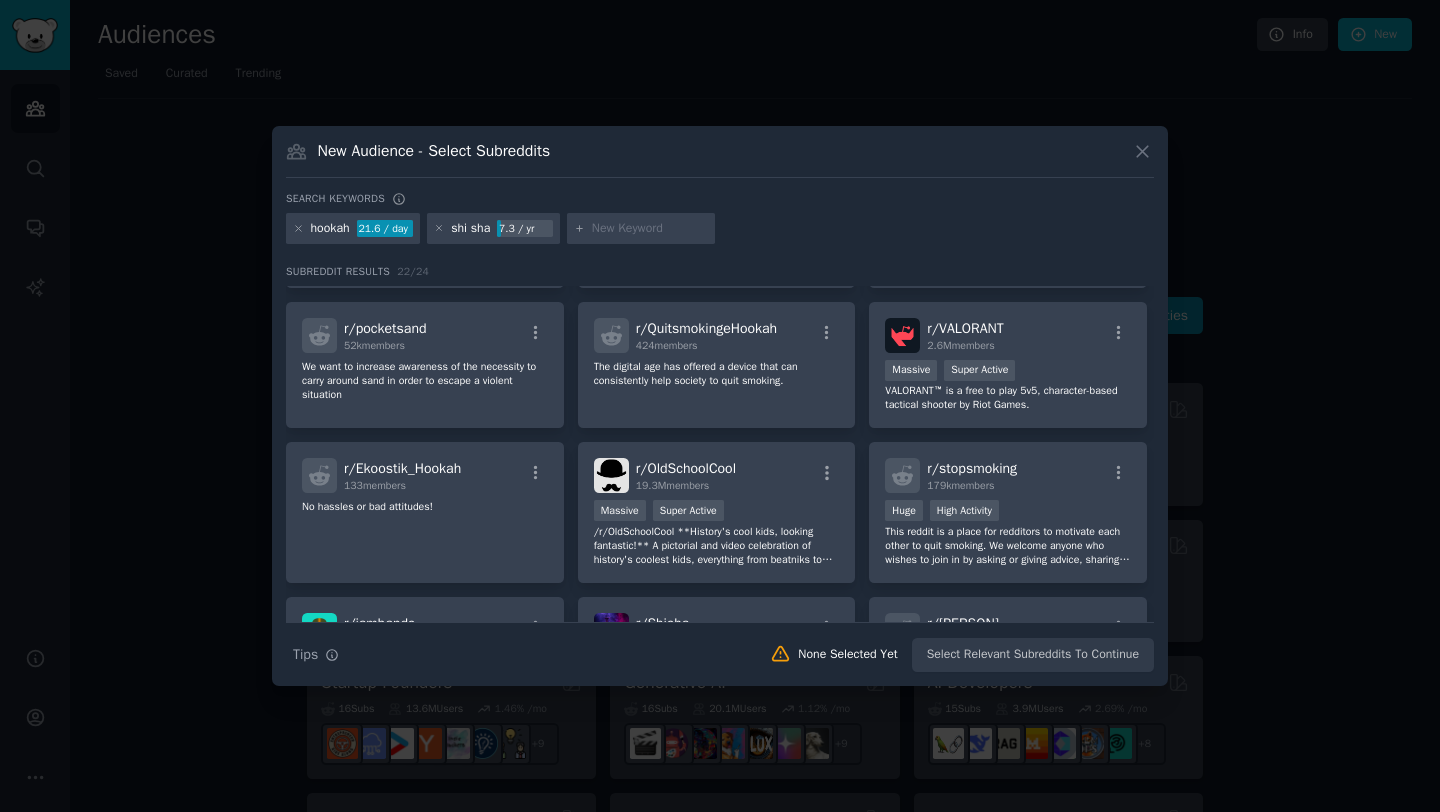 scroll, scrollTop: 0, scrollLeft: 0, axis: both 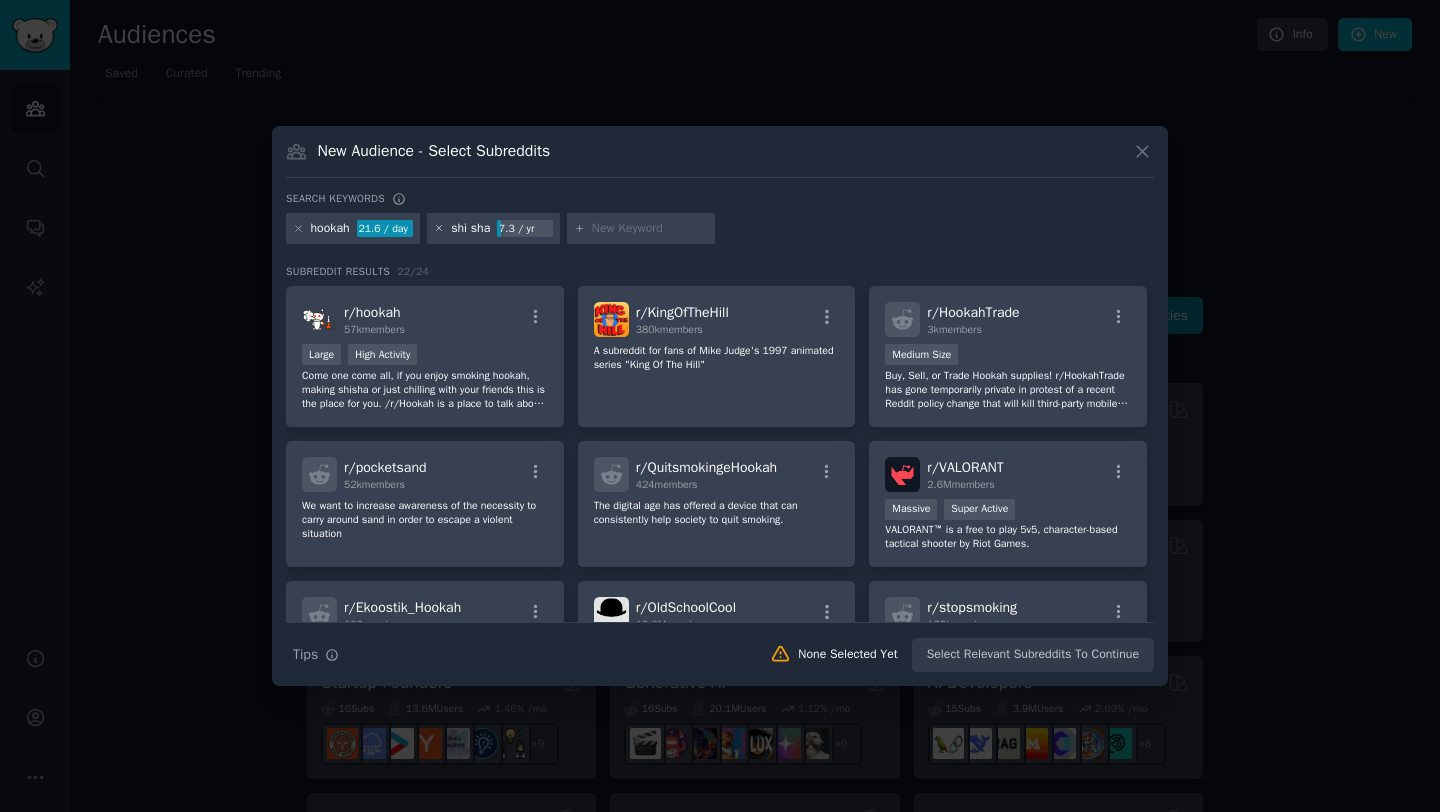 click 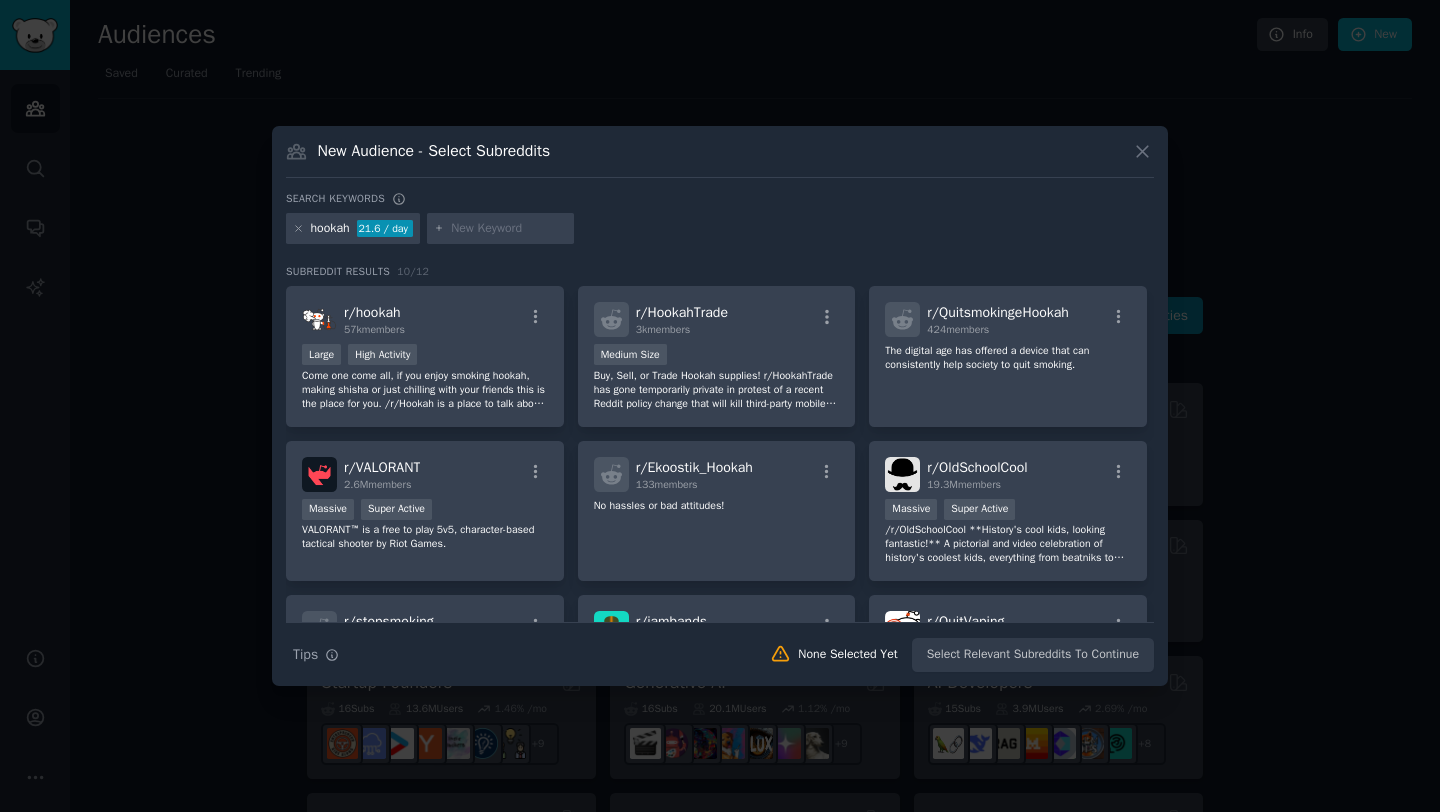 click at bounding box center [501, 229] 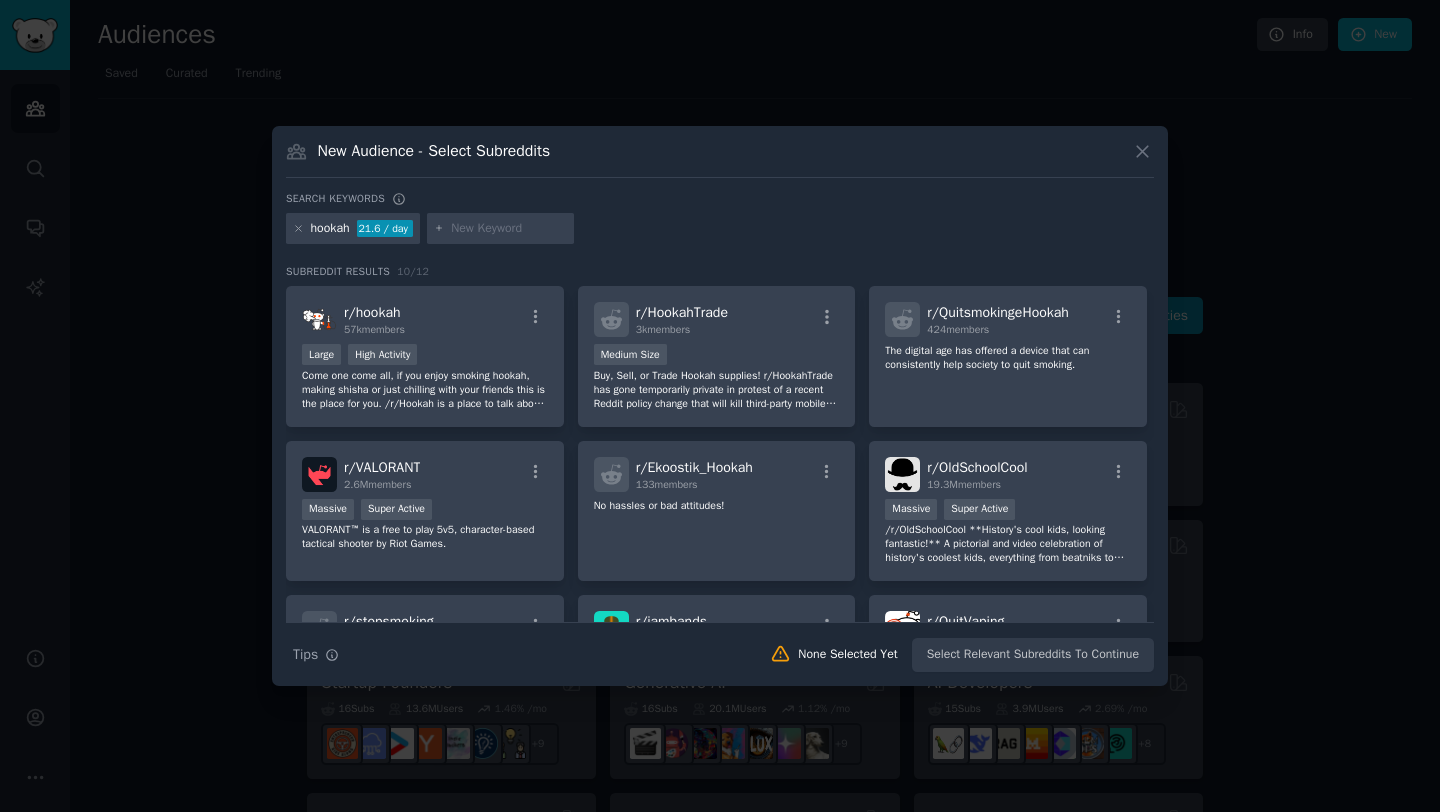 click at bounding box center (509, 229) 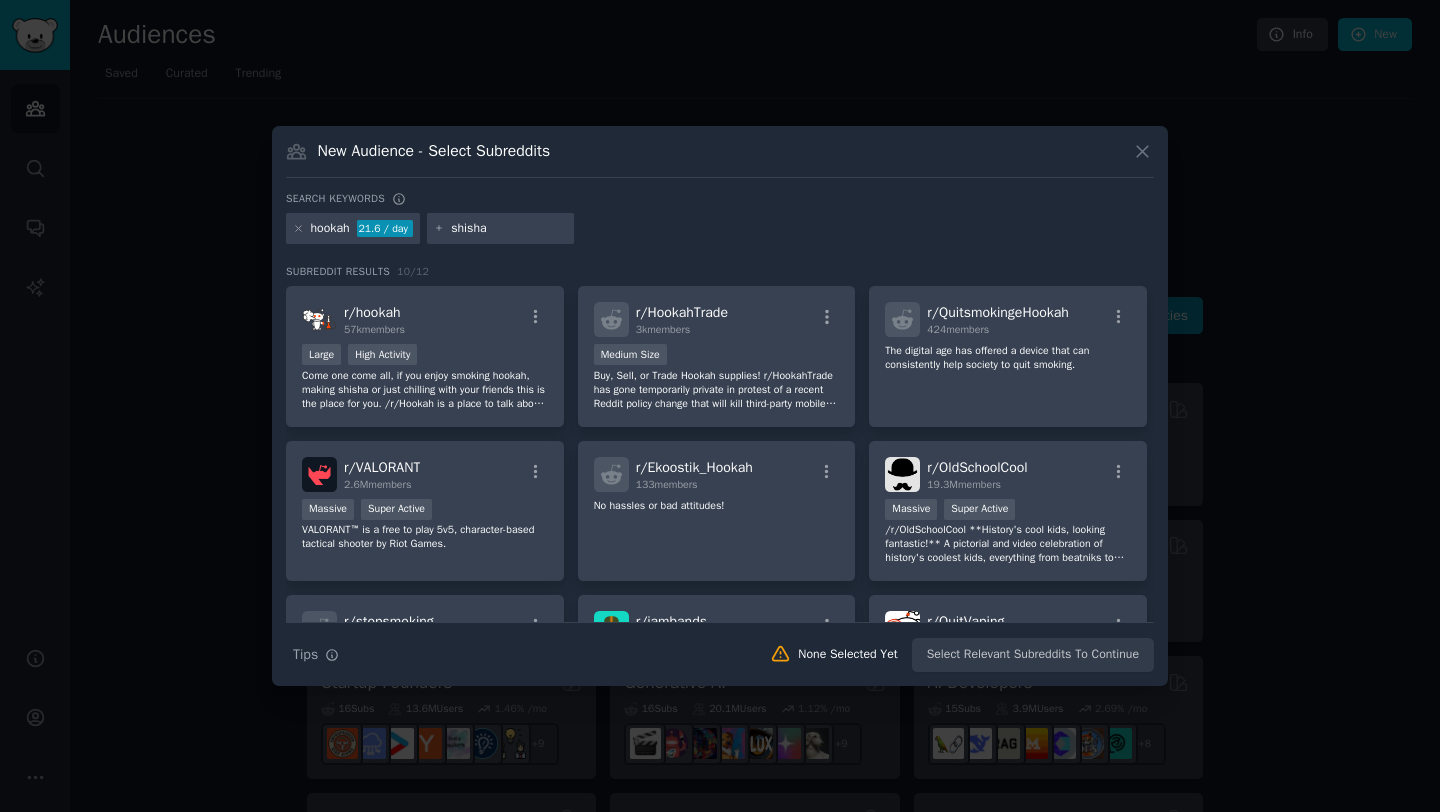 type on "shisha" 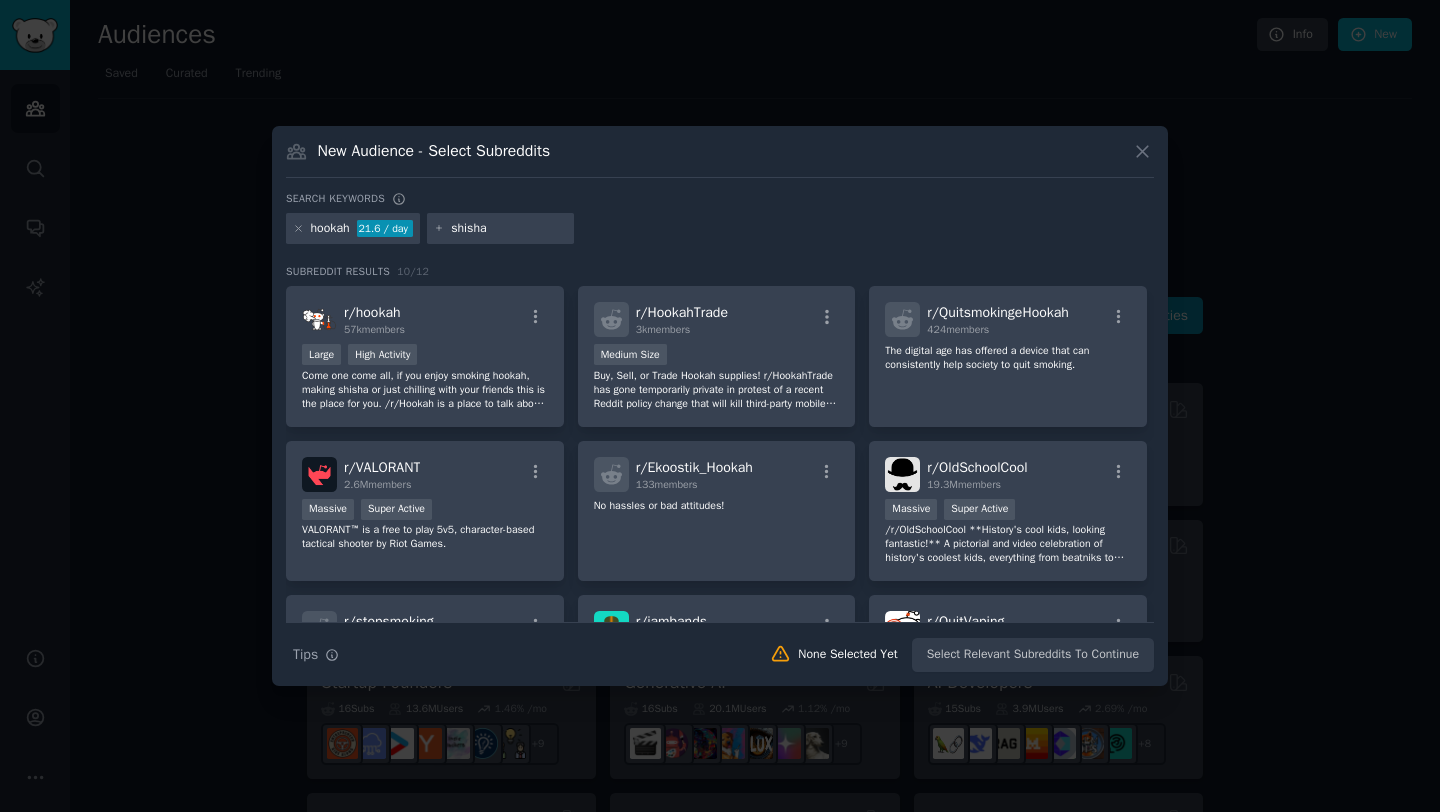 click on "hookah 21.6 / day shisha" at bounding box center [720, 232] 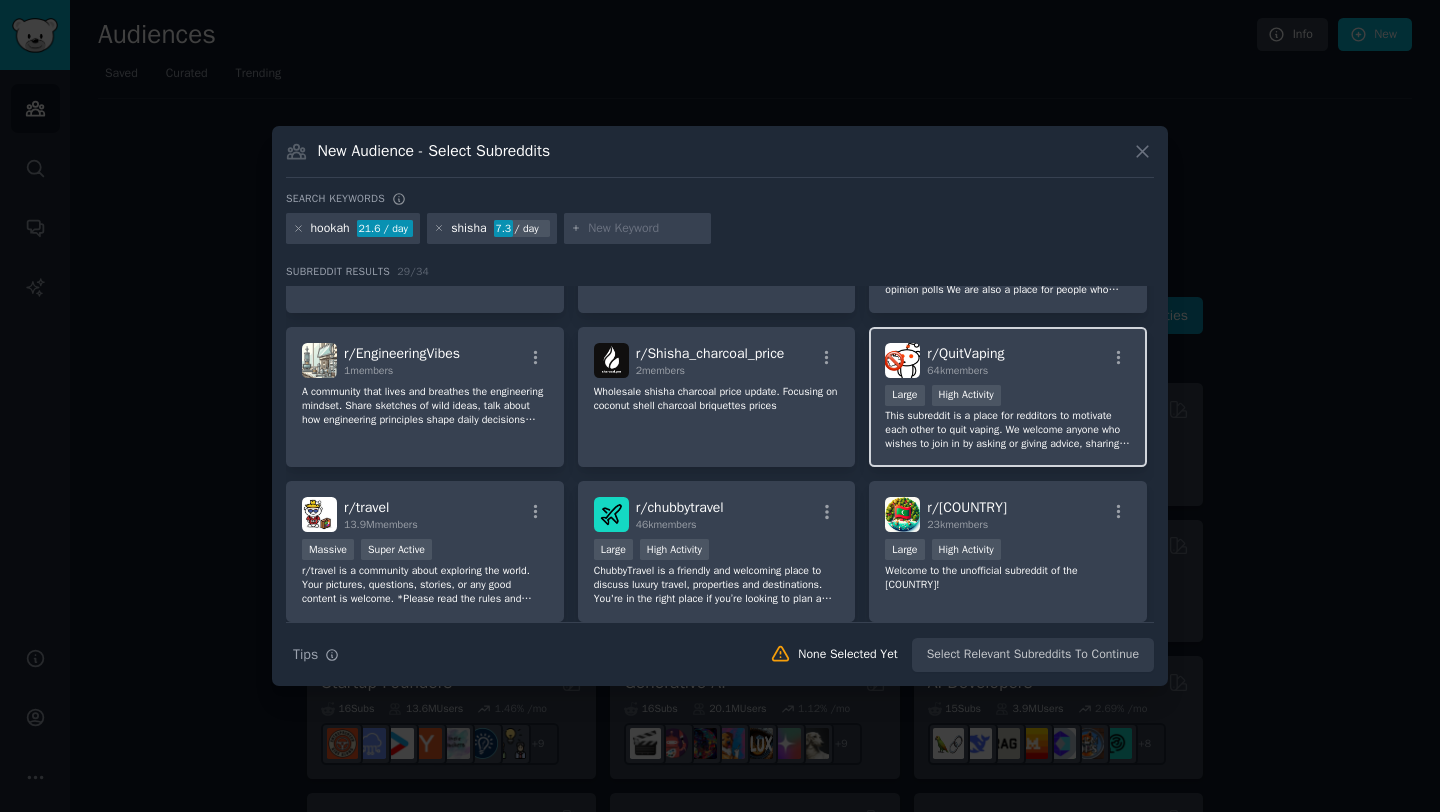 scroll, scrollTop: 742, scrollLeft: 0, axis: vertical 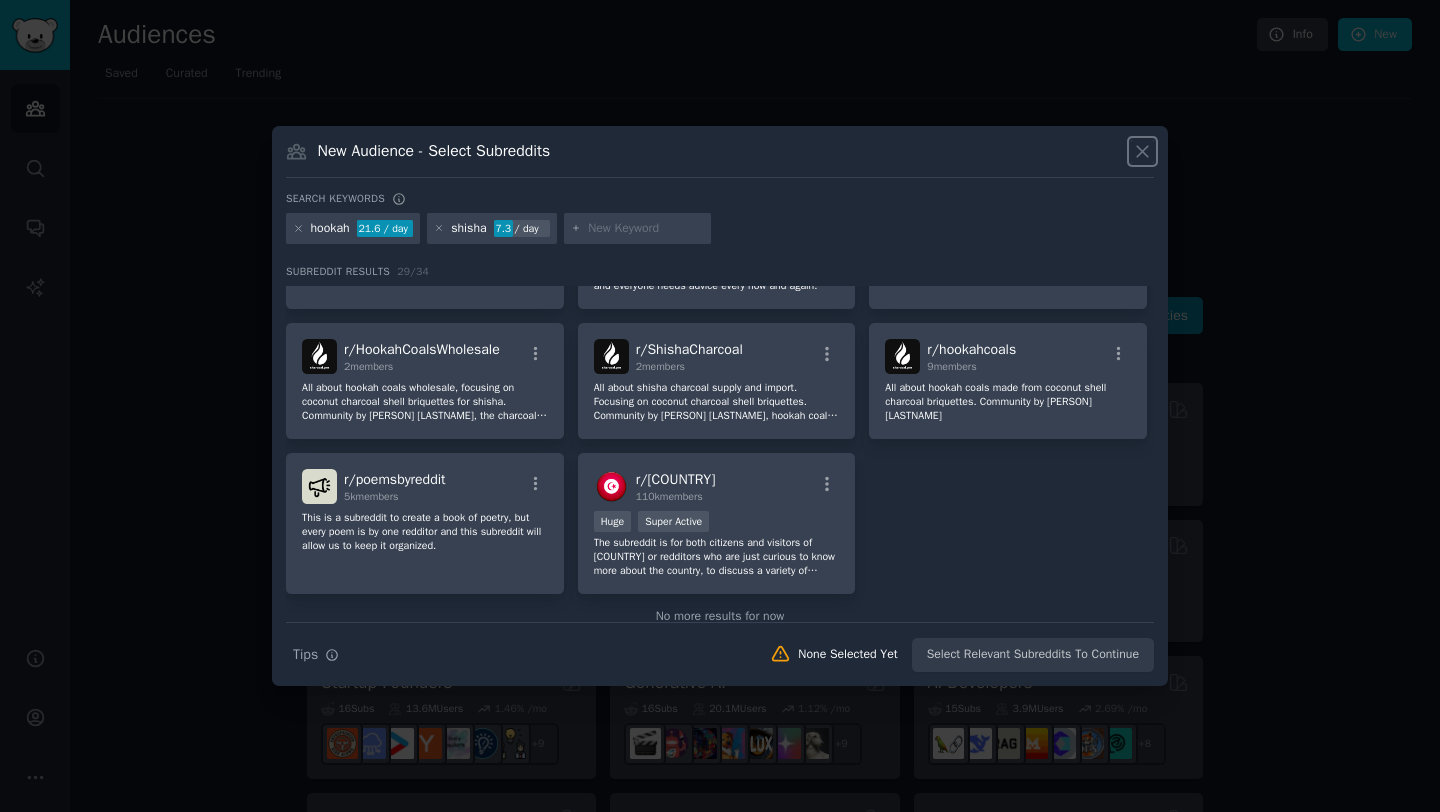 click 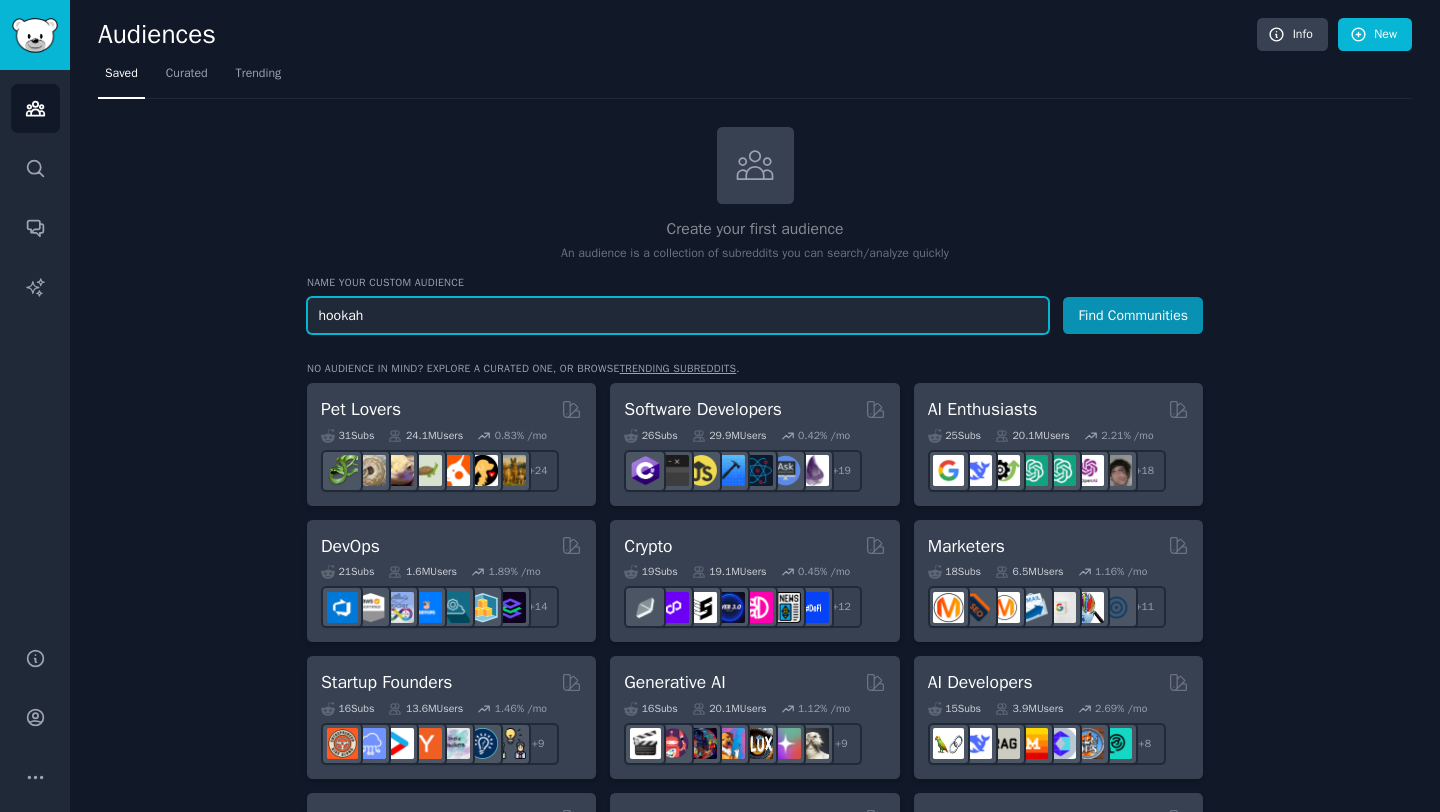 click on "hookah" at bounding box center (678, 315) 